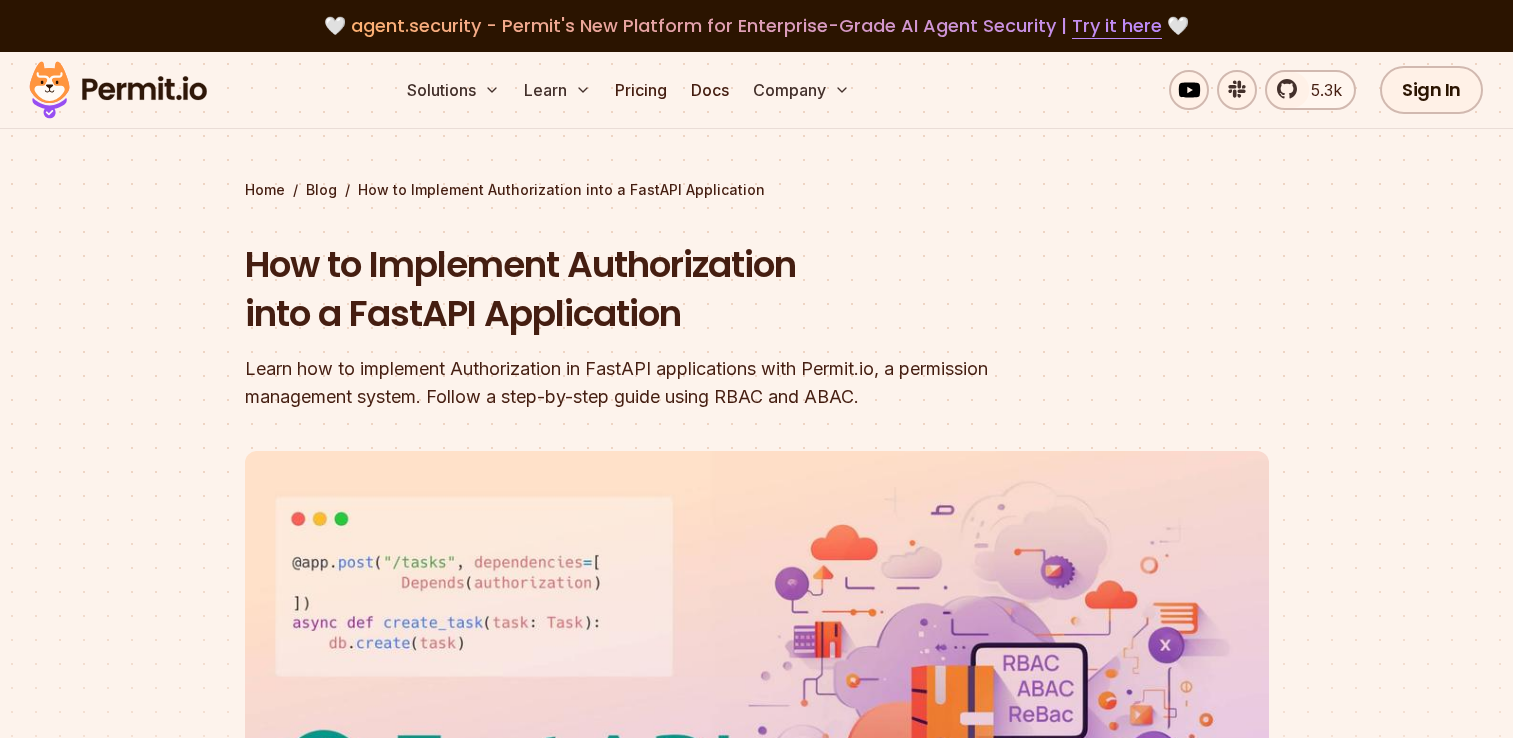 scroll, scrollTop: 0, scrollLeft: 0, axis: both 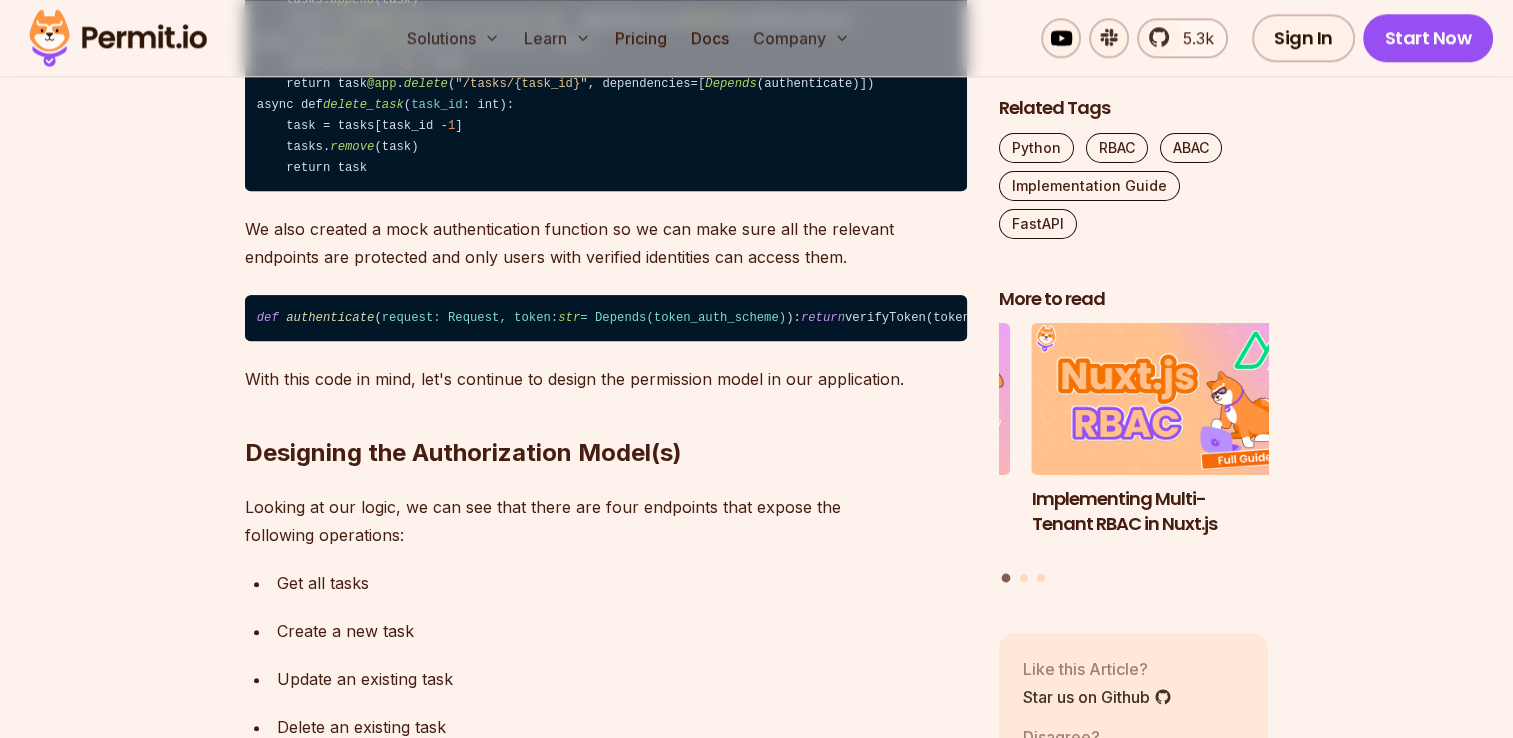 click on "Table of Contents FastAPI experienced exponential growth lately among Python application developers. It is not only the fastest web framework out there, but also the clean design that allows developers to extend functionality for needs such as authentication and authorization. While authentication (verifying who the users are) is usually a simple task that can be solved with existing plugins, authorization (checking what users can do and see after login) is still a grey area for many developers. In this article, we will go step by step in building an authorization layer into a FastAPI application. We will start with the basic principles of building it in FastAPI and continue with fully functional scalable authorization implementation. By the end of the article, you'll have the knowledge you need to implement authorization in your FastAPI application. Let's dive in! The Demo Application @app . get ( "/tasks" )
async def get_tasks ():
return tasks
@app . post ( "/tasks" , dependencies=[ Depends ( ." at bounding box center [756, 5432] 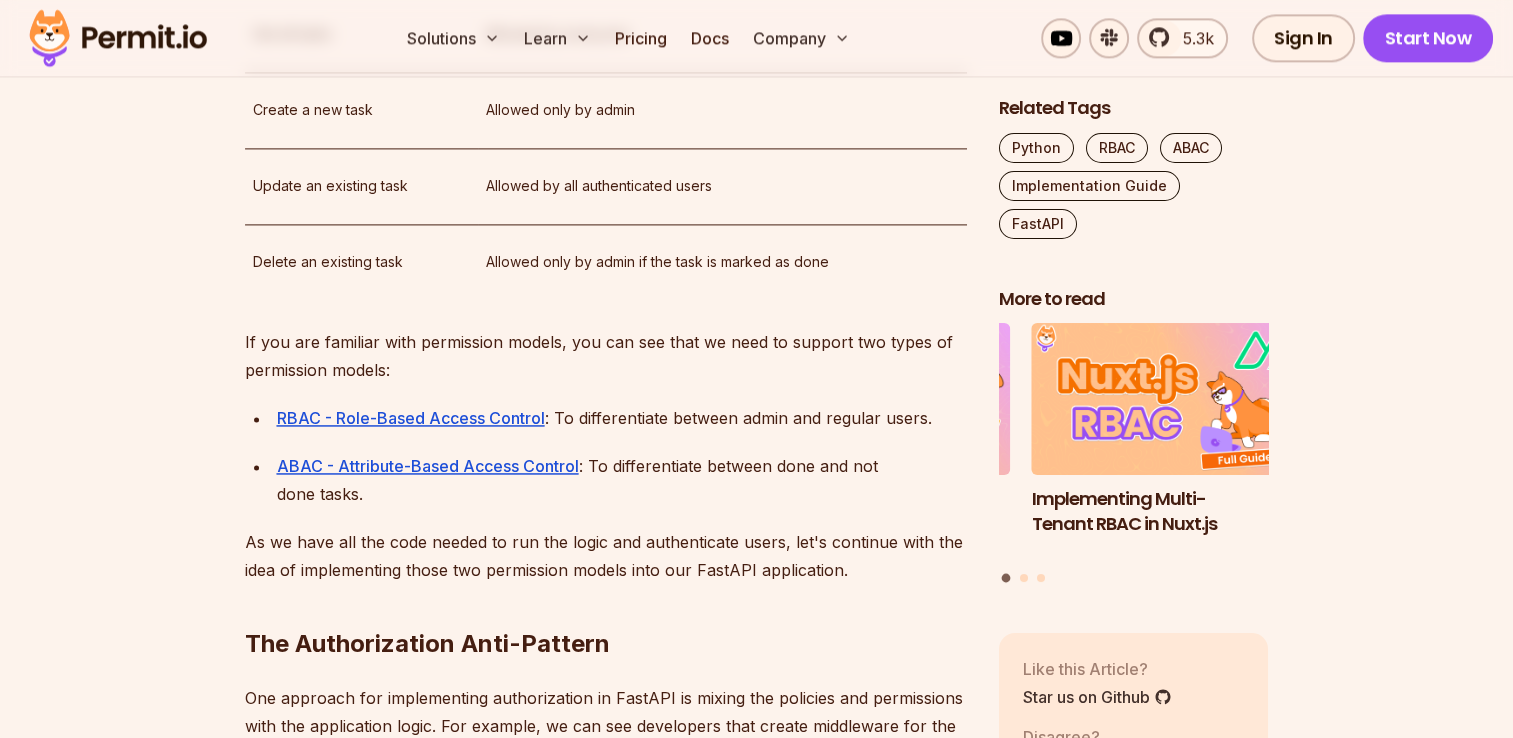 scroll, scrollTop: 2800, scrollLeft: 0, axis: vertical 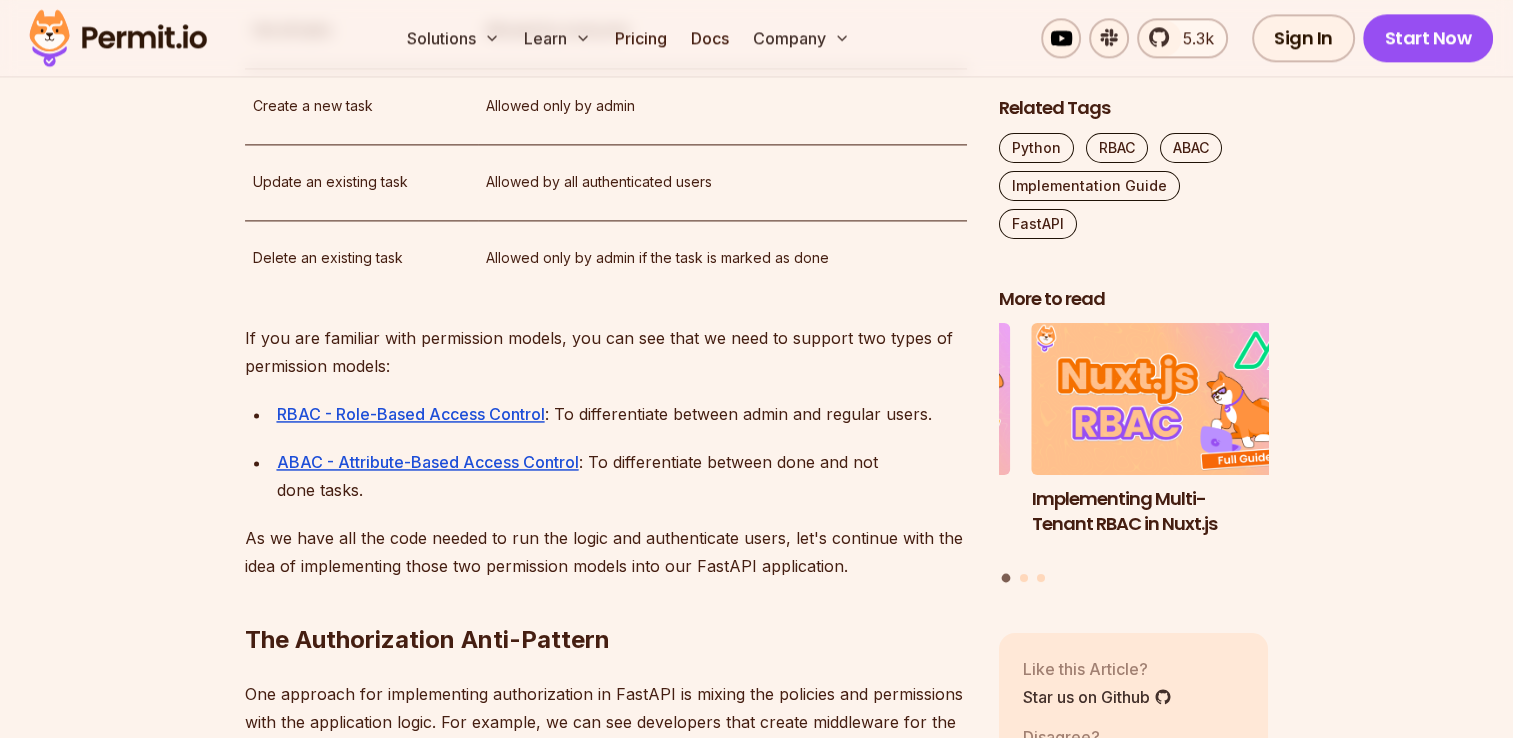 click on "Allowed only by admin" at bounding box center [722, 106] 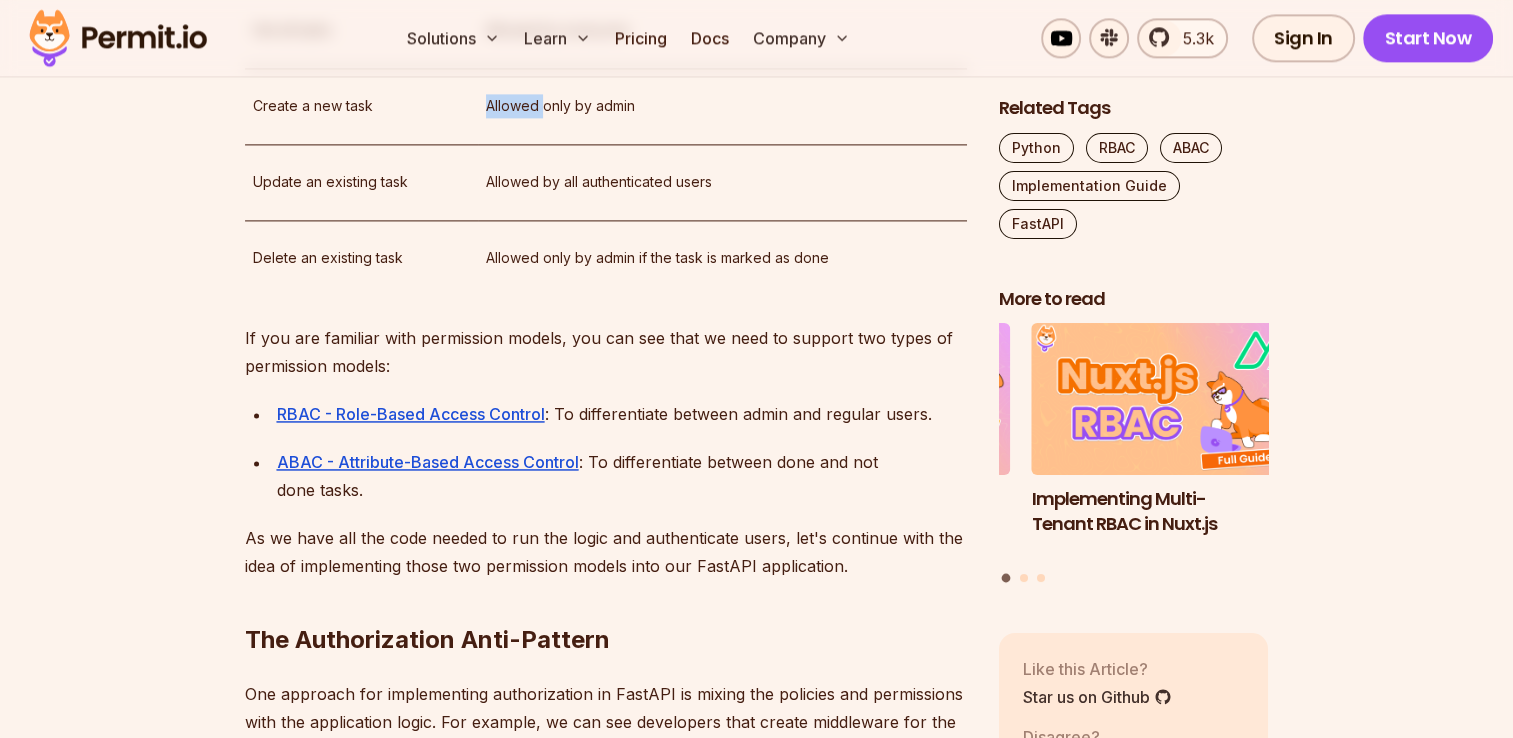 click on "Allowed only by admin" at bounding box center [722, 106] 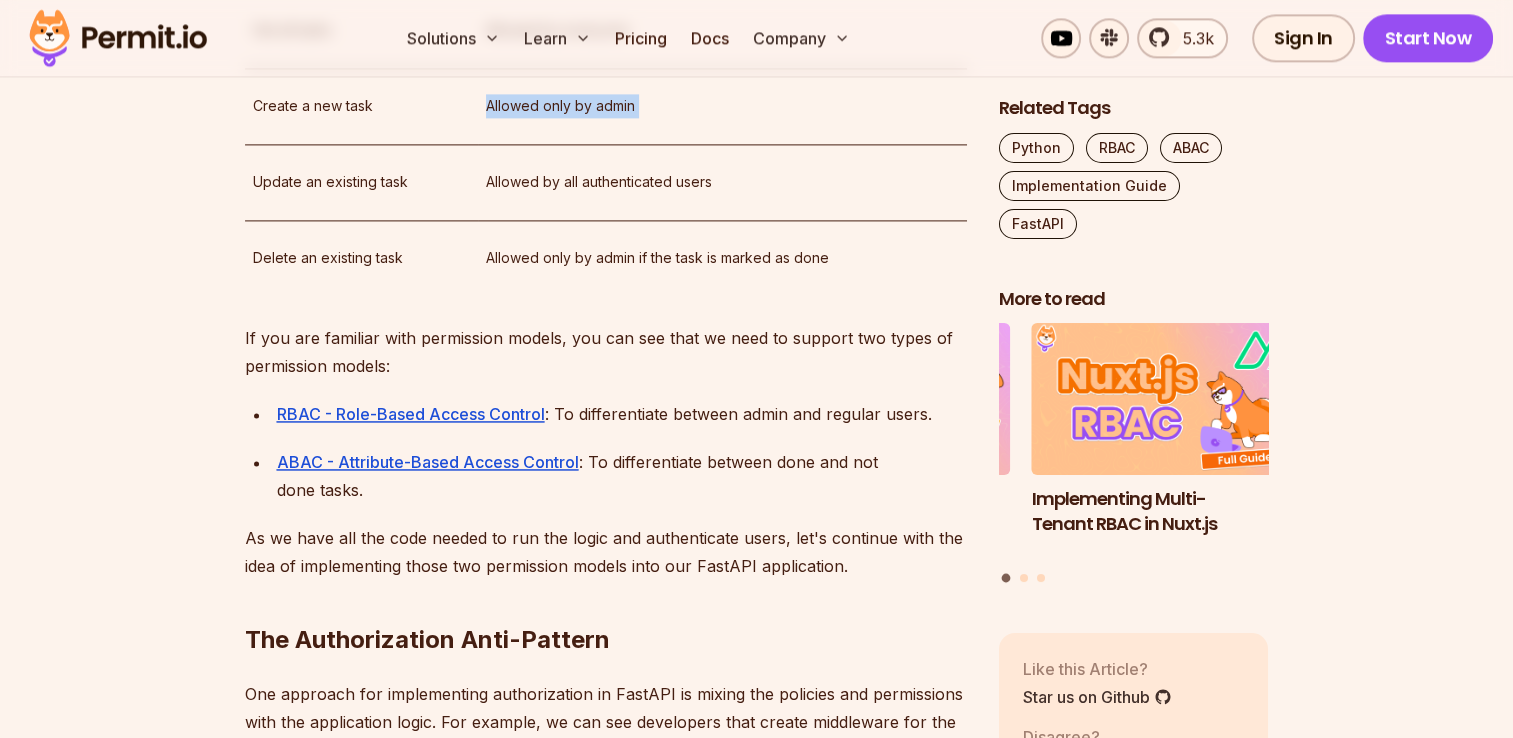 click on "Allowed only by admin" at bounding box center [722, 106] 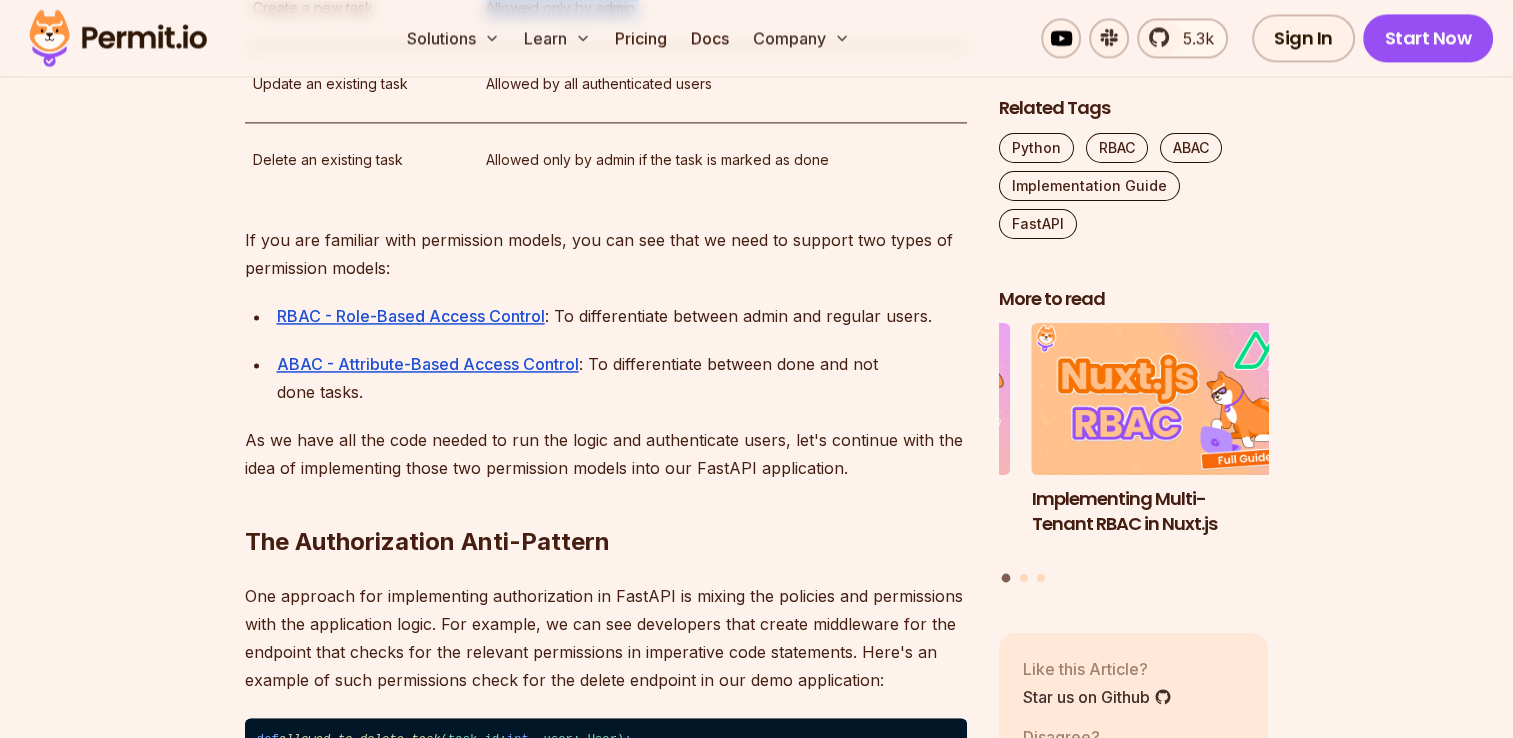 scroll, scrollTop: 2900, scrollLeft: 0, axis: vertical 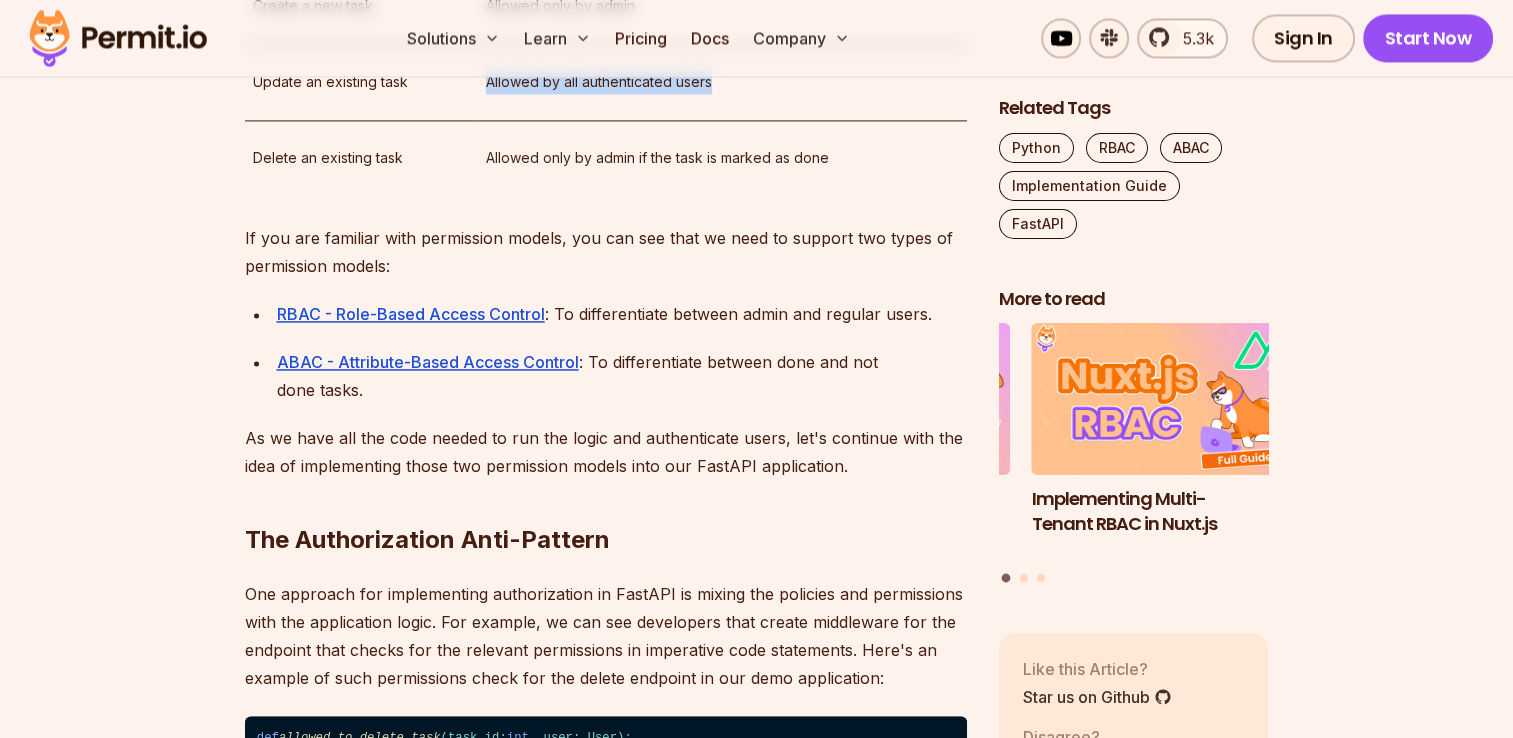 drag, startPoint x: 780, startPoint y: 246, endPoint x: 450, endPoint y: 214, distance: 331.54788 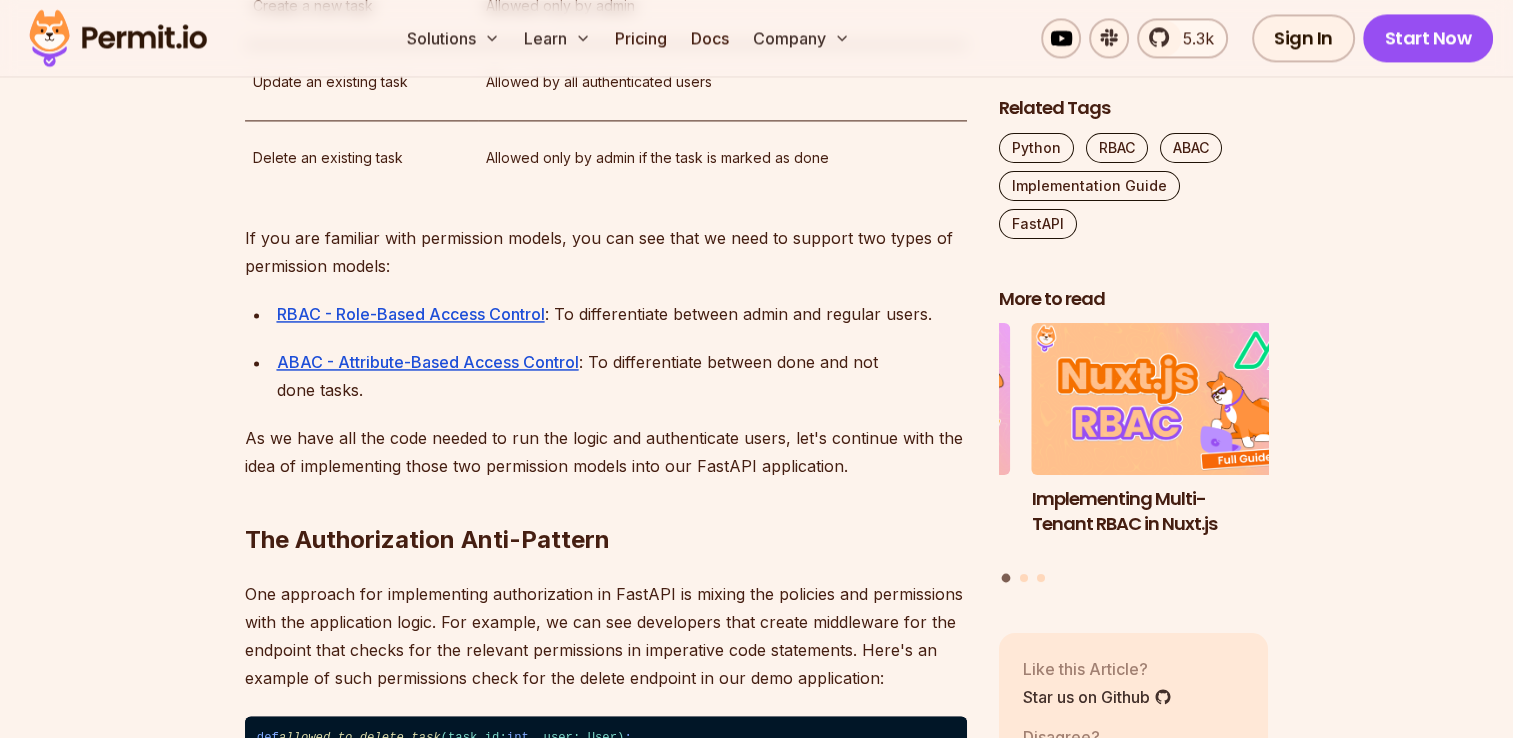 drag, startPoint x: 450, startPoint y: 214, endPoint x: 310, endPoint y: 215, distance: 140.00357 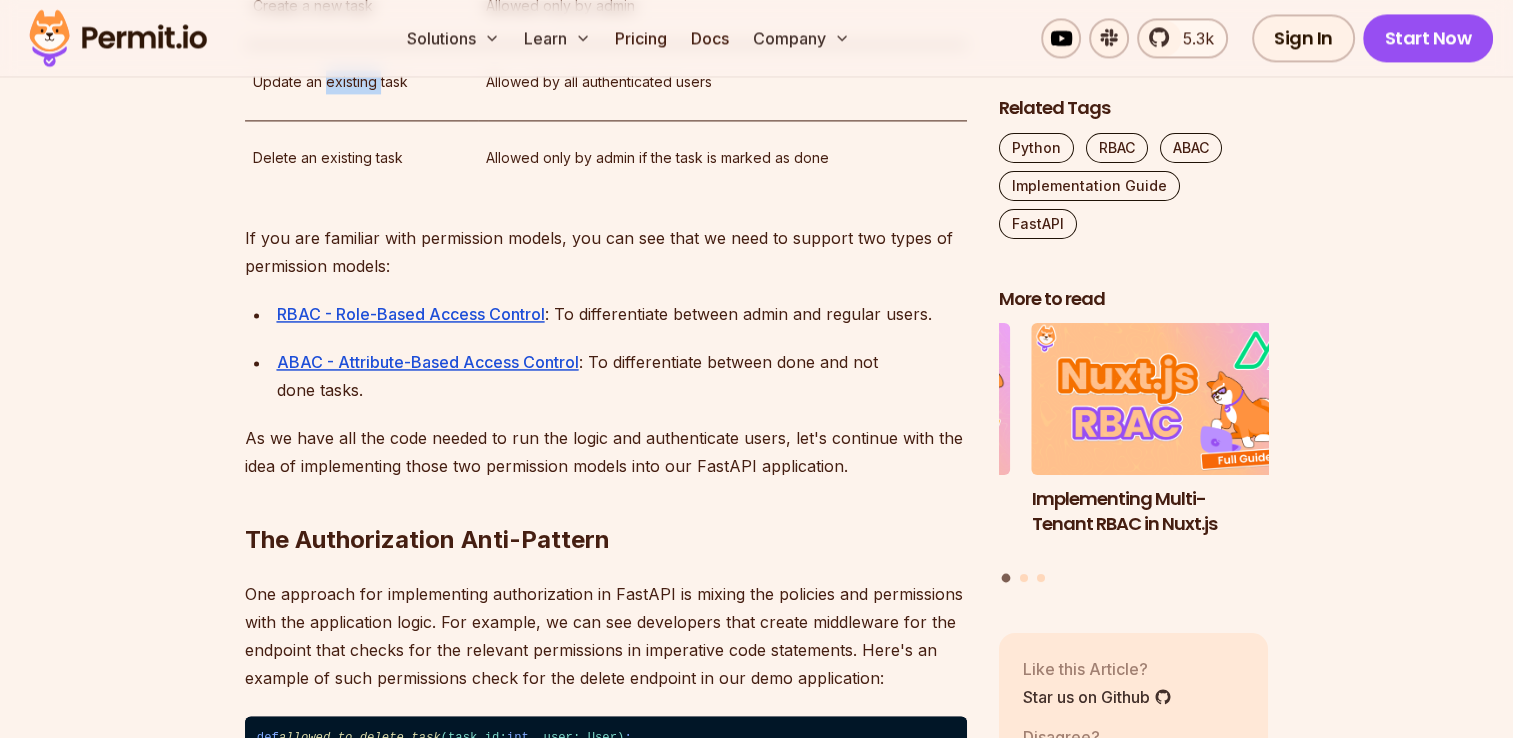 click on "Update an existing task" at bounding box center [361, 82] 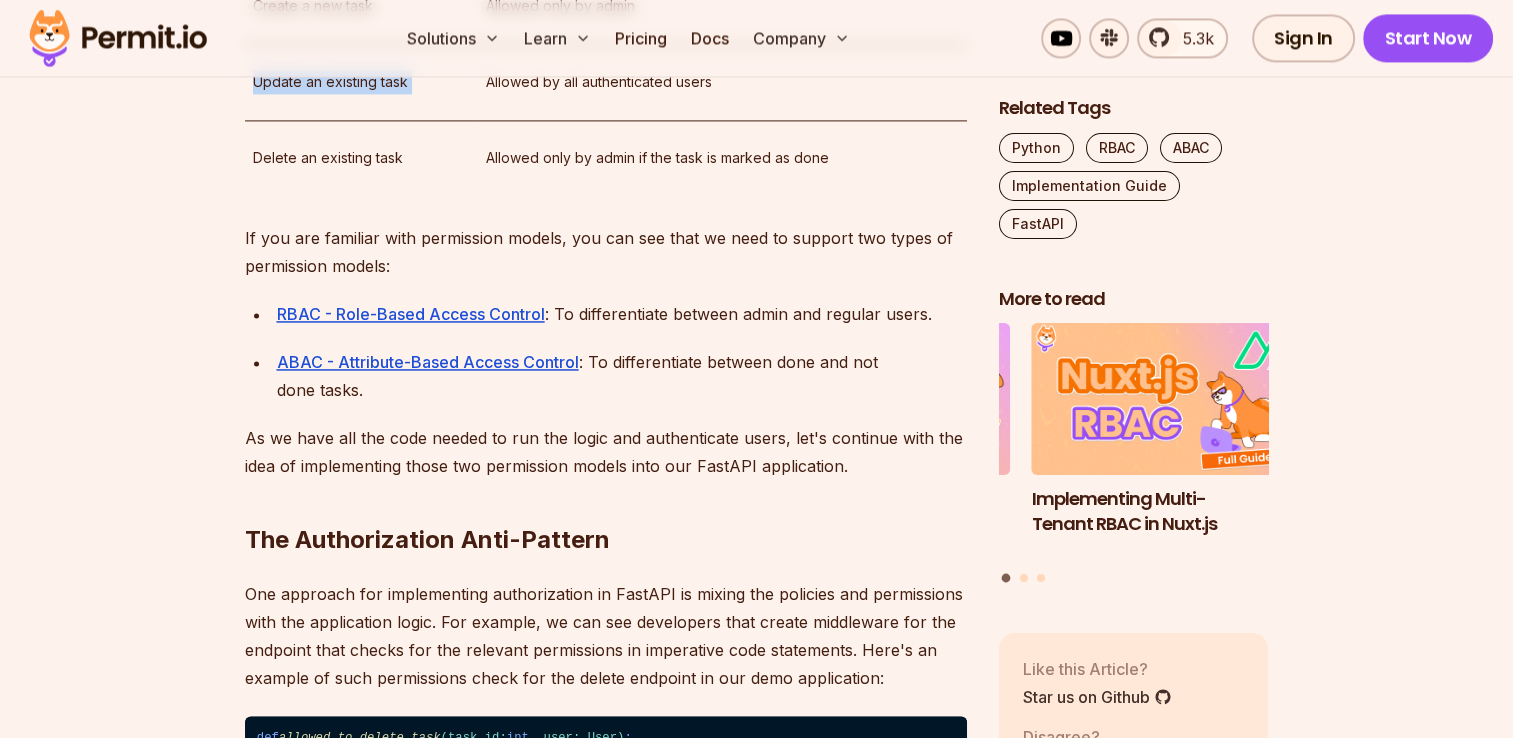 click on "Update an existing task" at bounding box center [361, 82] 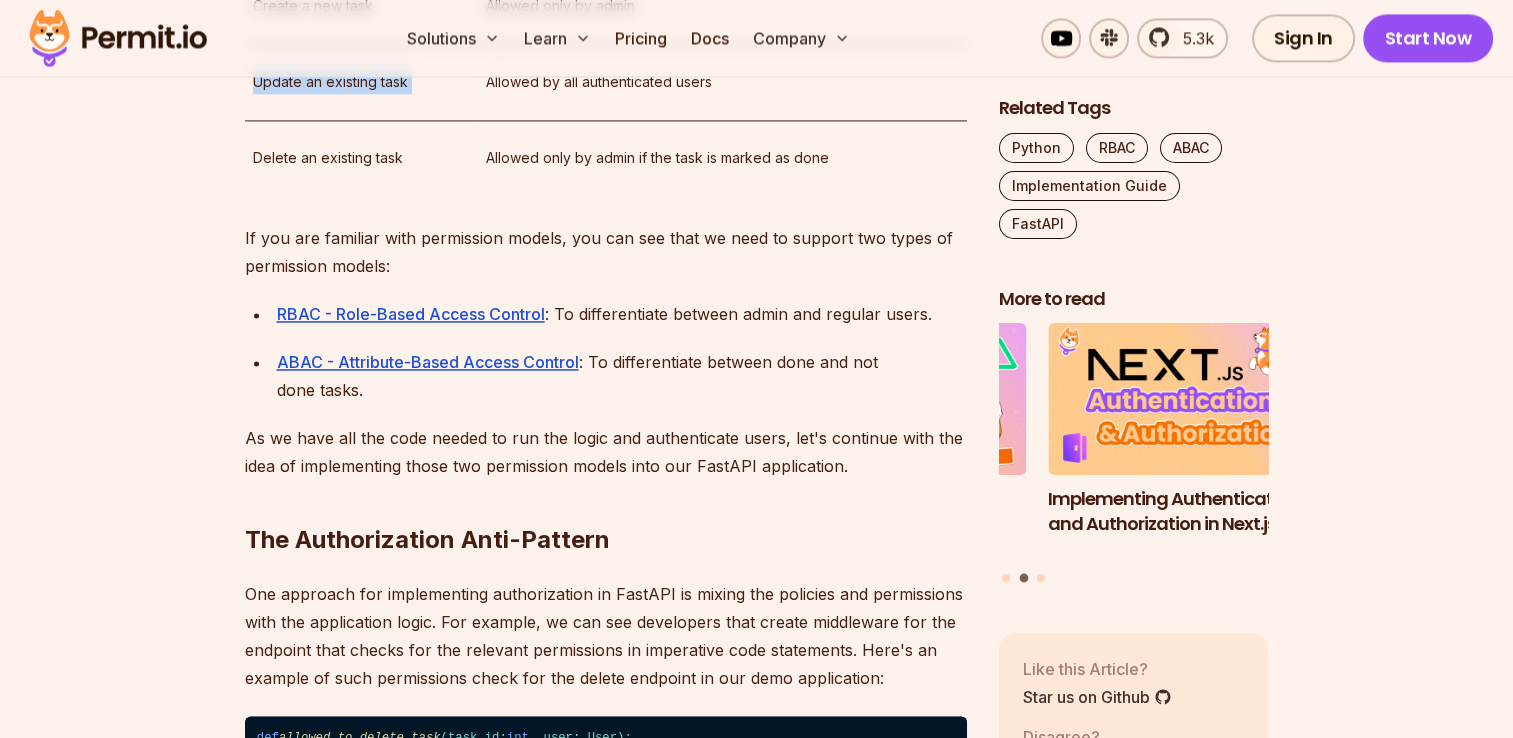 click on "Update an existing task" at bounding box center [361, 82] 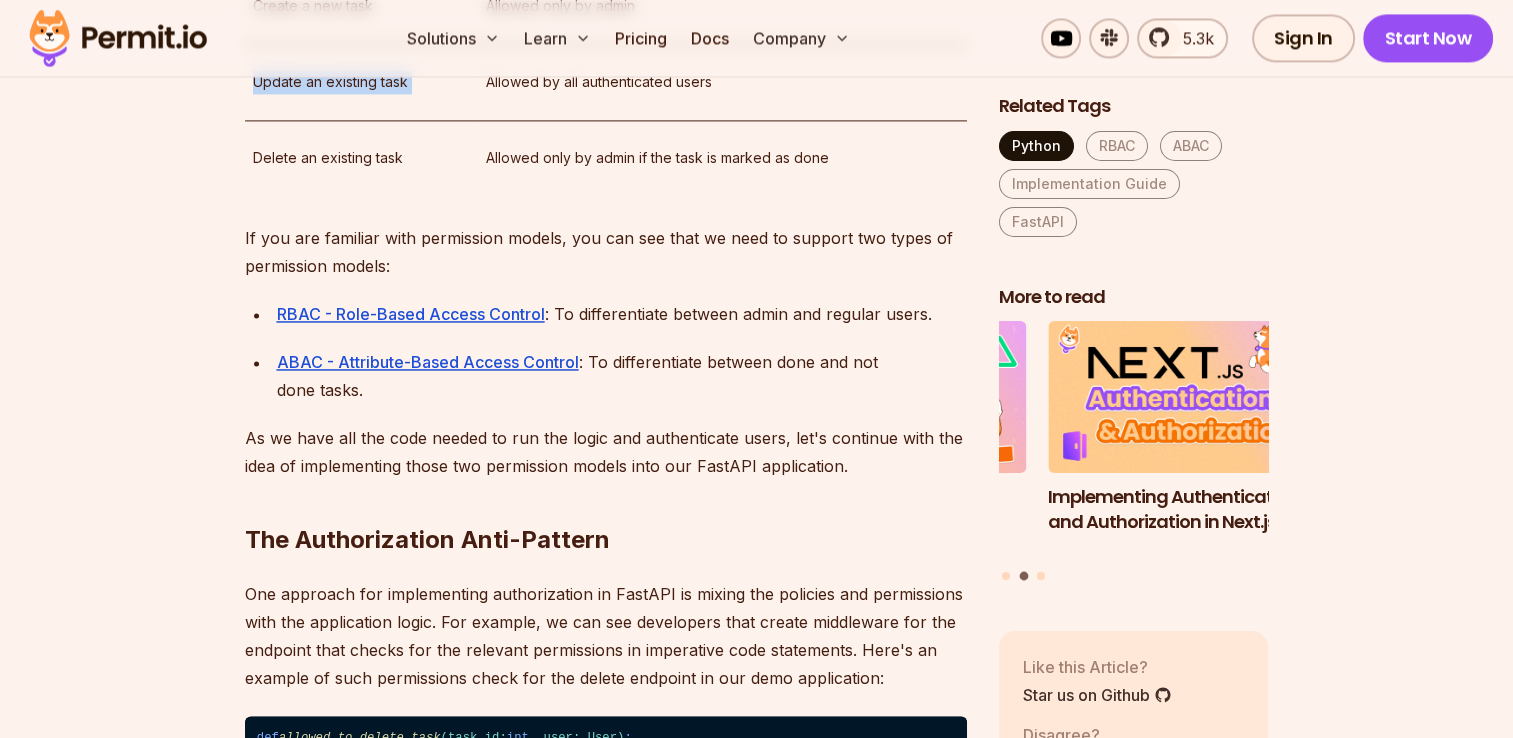 scroll, scrollTop: 0, scrollLeft: 0, axis: both 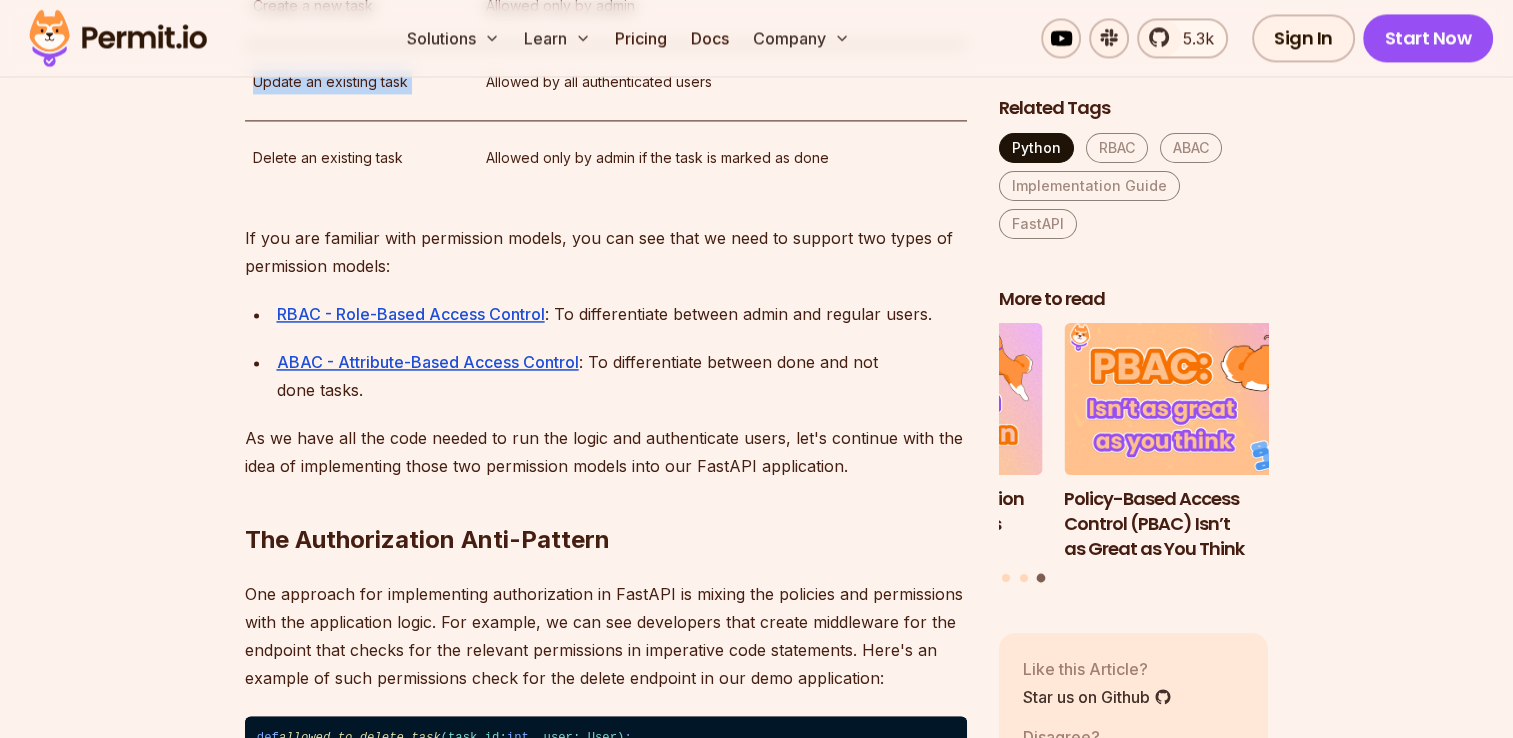 click on "Python" at bounding box center (1036, 148) 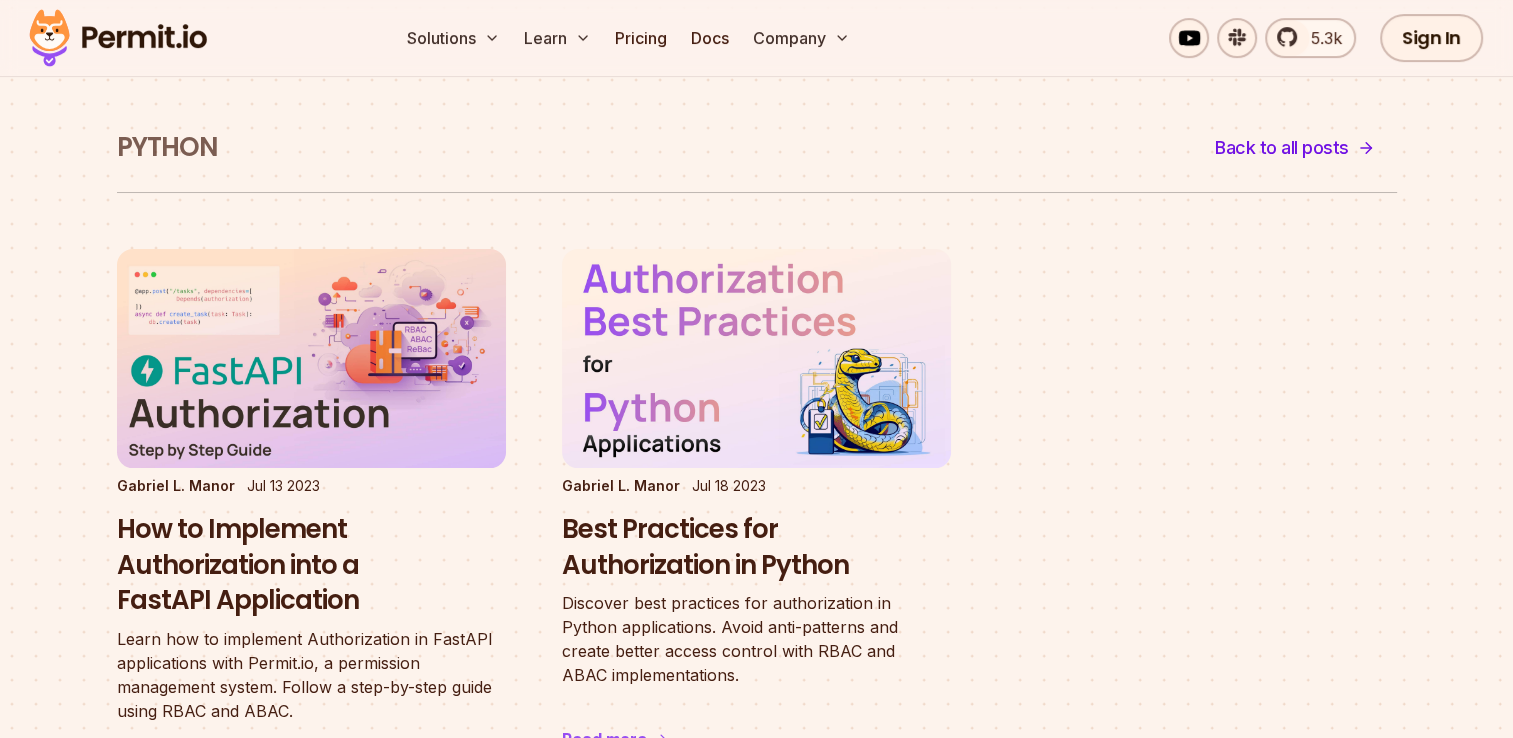 scroll, scrollTop: 0, scrollLeft: 0, axis: both 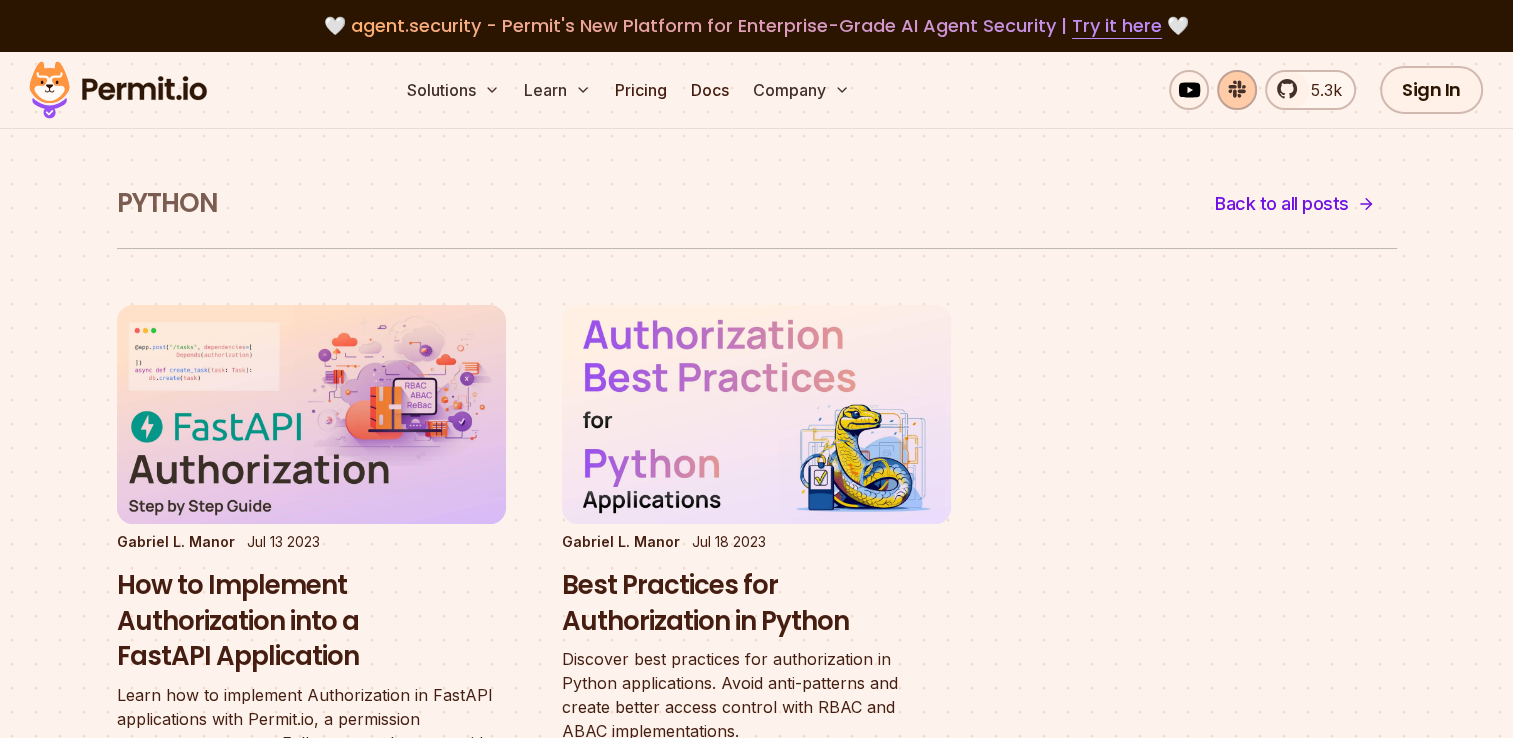 click at bounding box center [1237, 90] 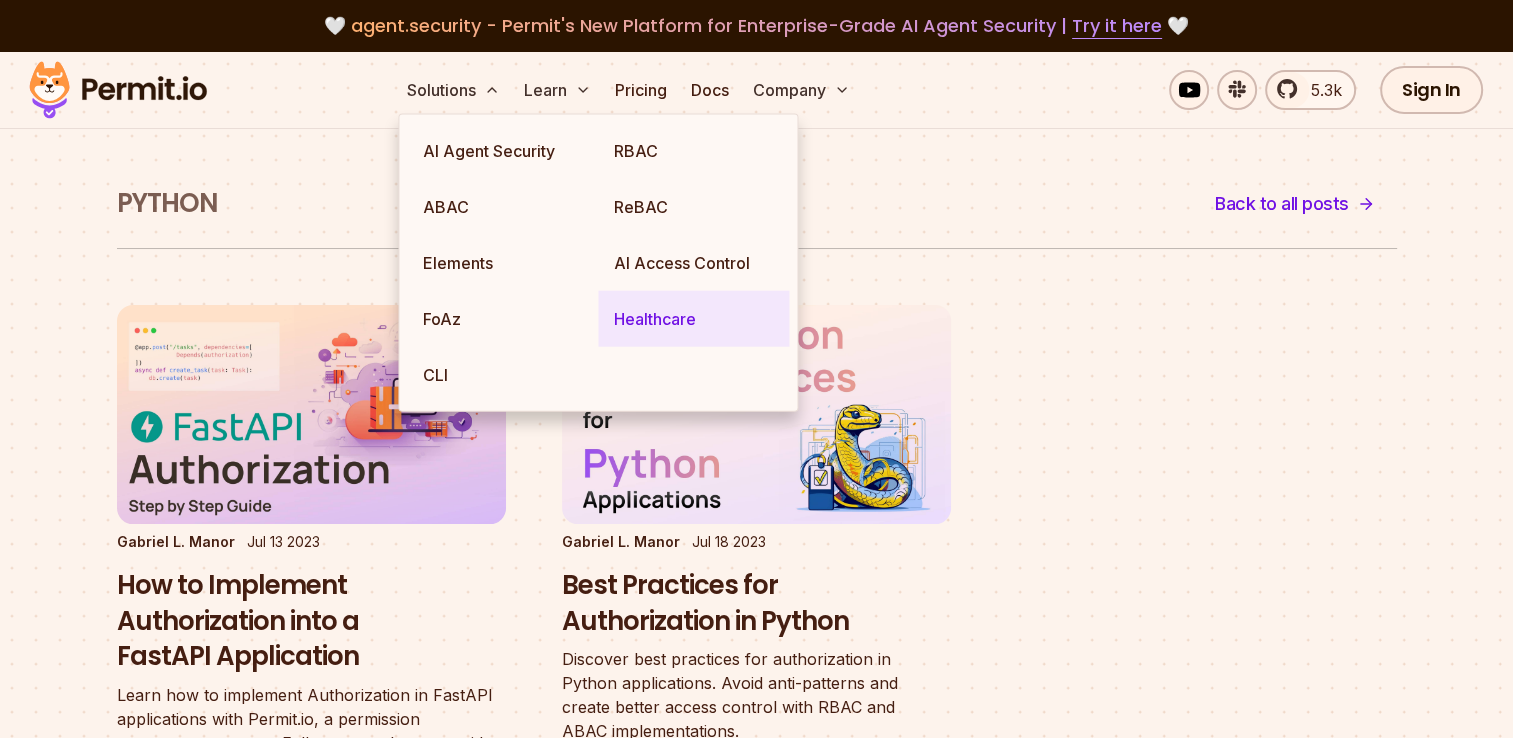 click on "Healthcare" at bounding box center (693, 319) 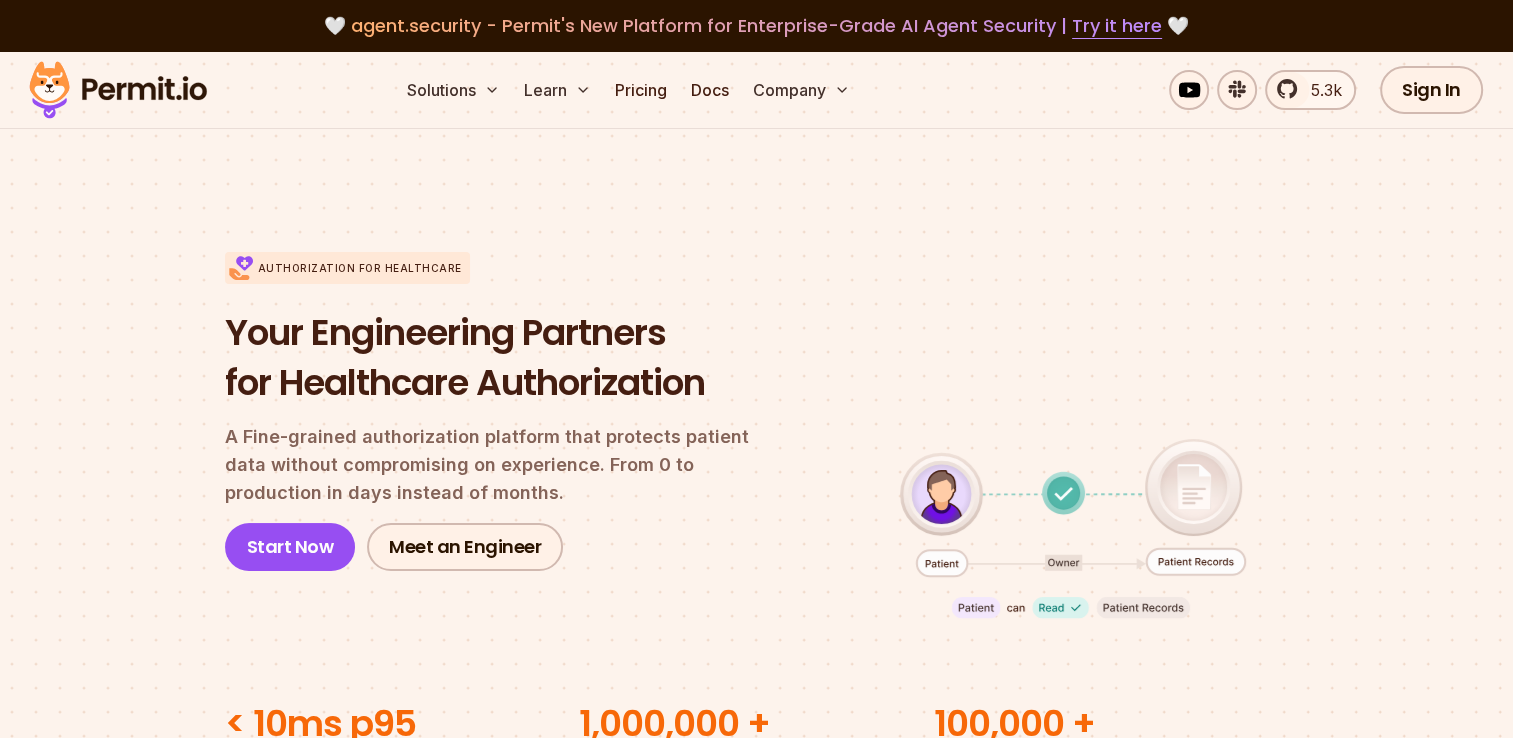 drag, startPoint x: 989, startPoint y: 310, endPoint x: 965, endPoint y: 305, distance: 24.5153 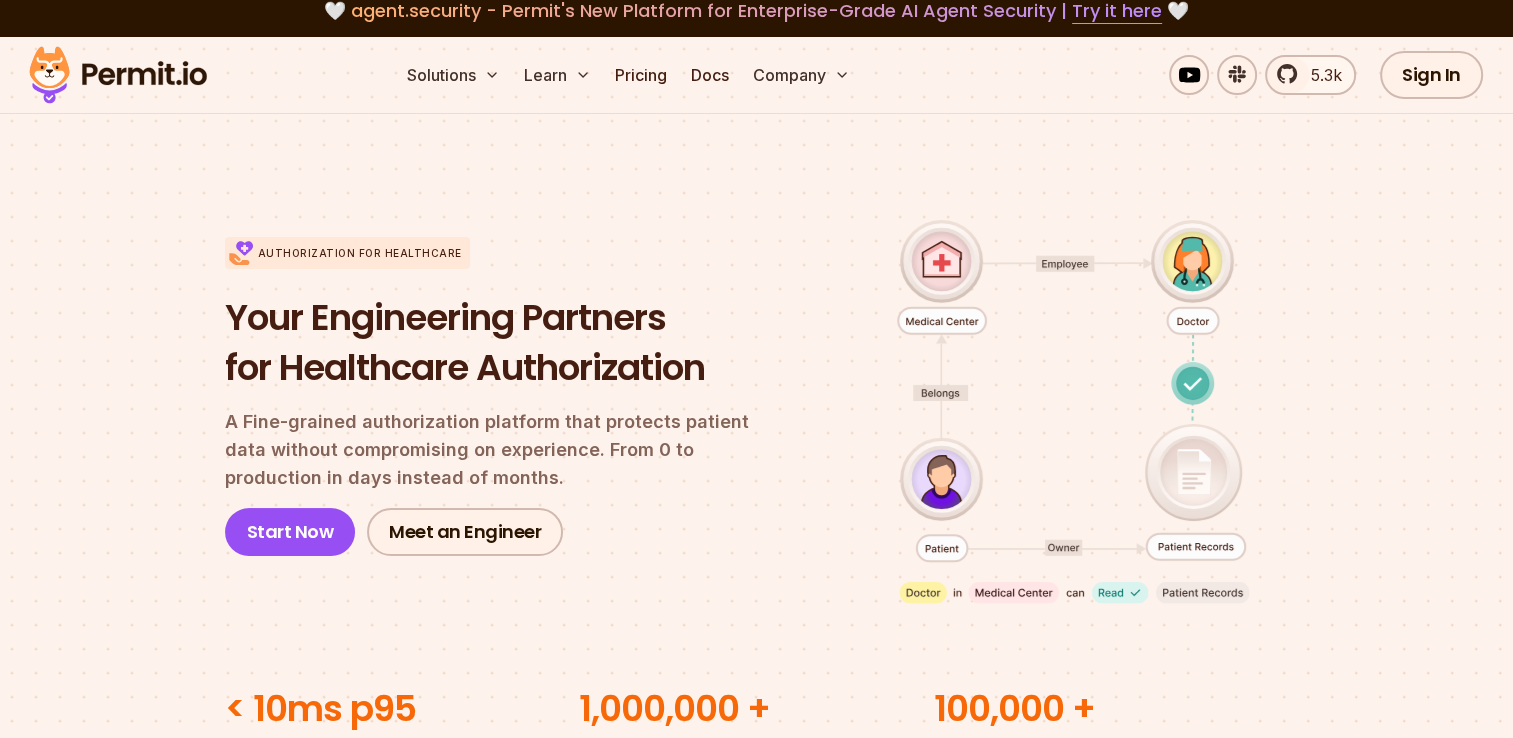 scroll, scrollTop: 0, scrollLeft: 0, axis: both 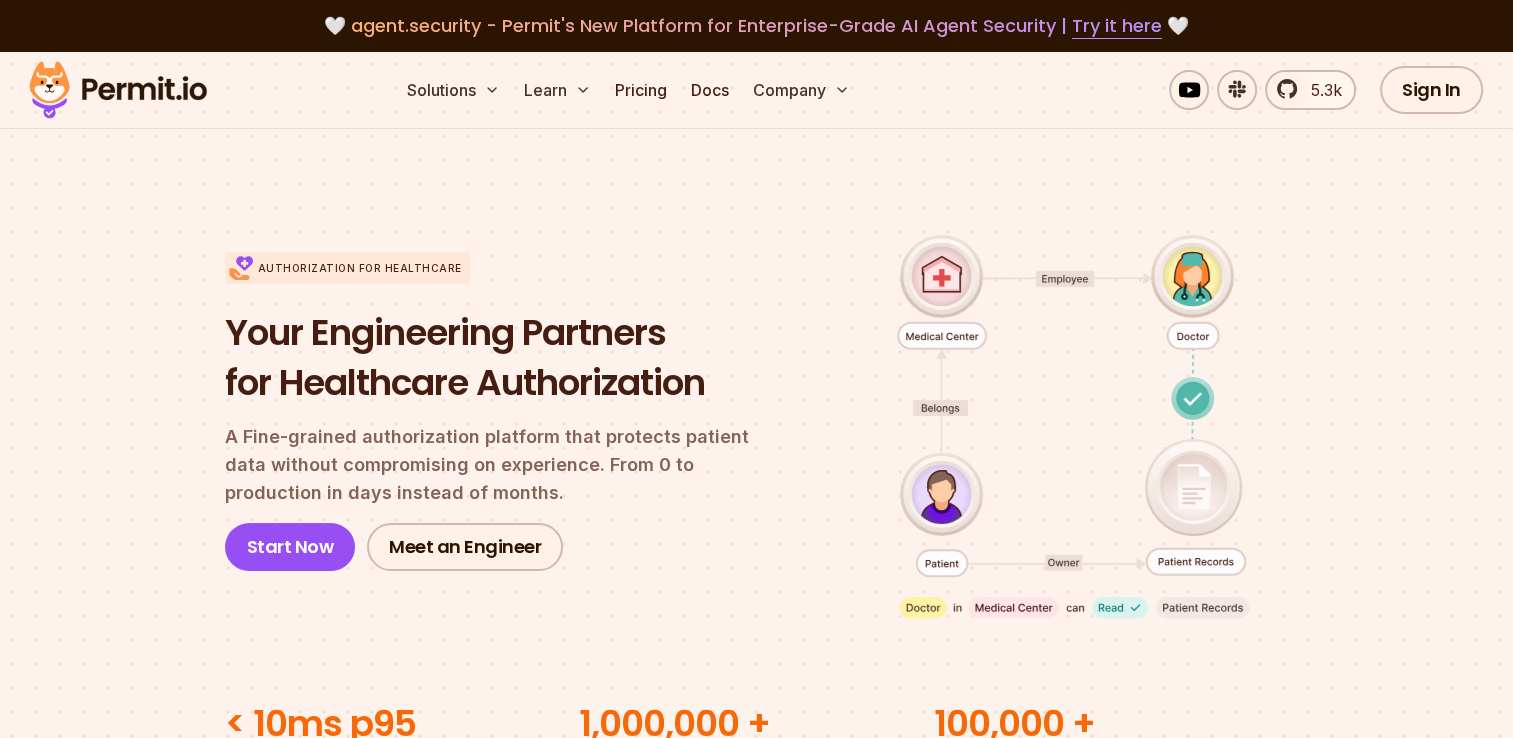 click on "Your Engineering Partners for Healthcare Authorization" at bounding box center [504, 357] 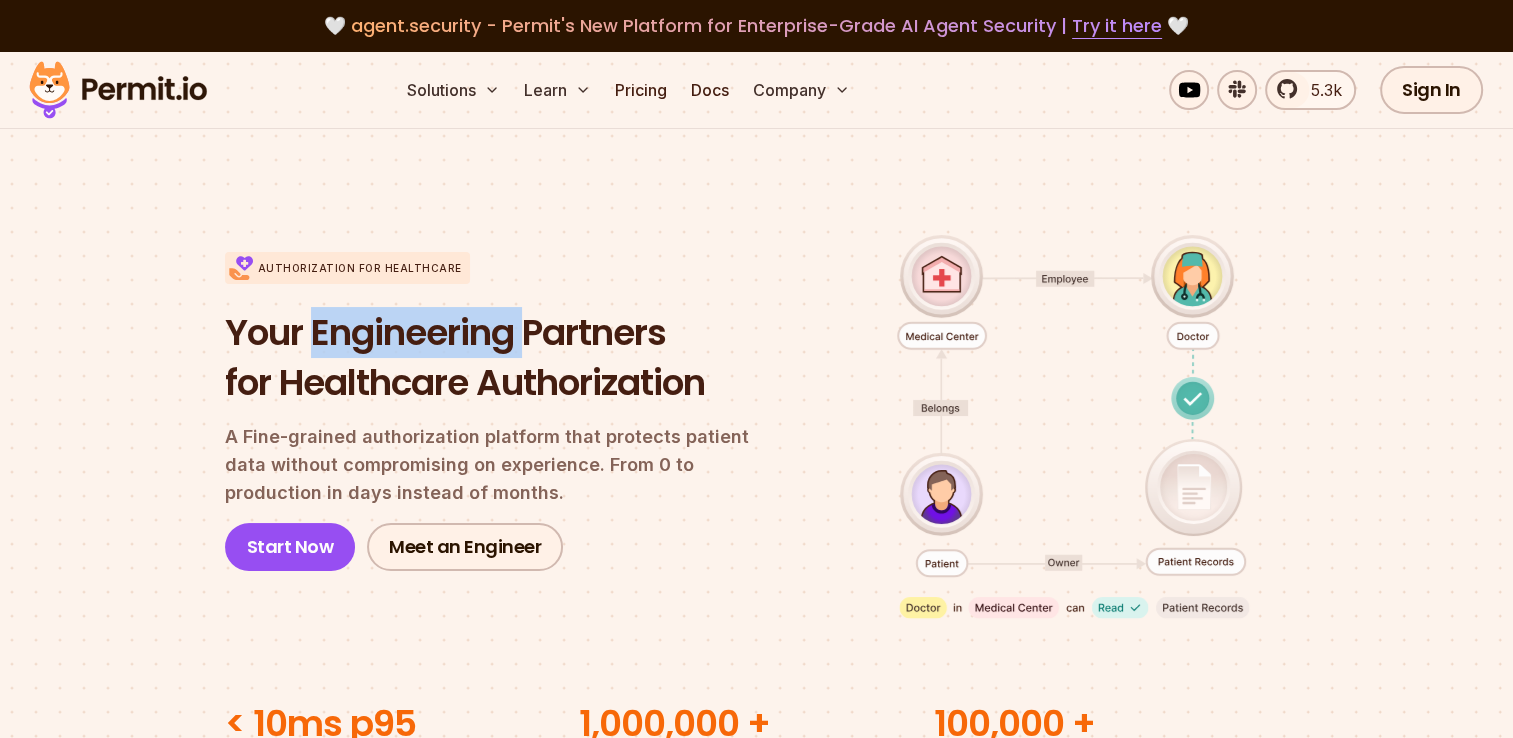 click on "Your Engineering Partners for Healthcare Authorization" at bounding box center [504, 357] 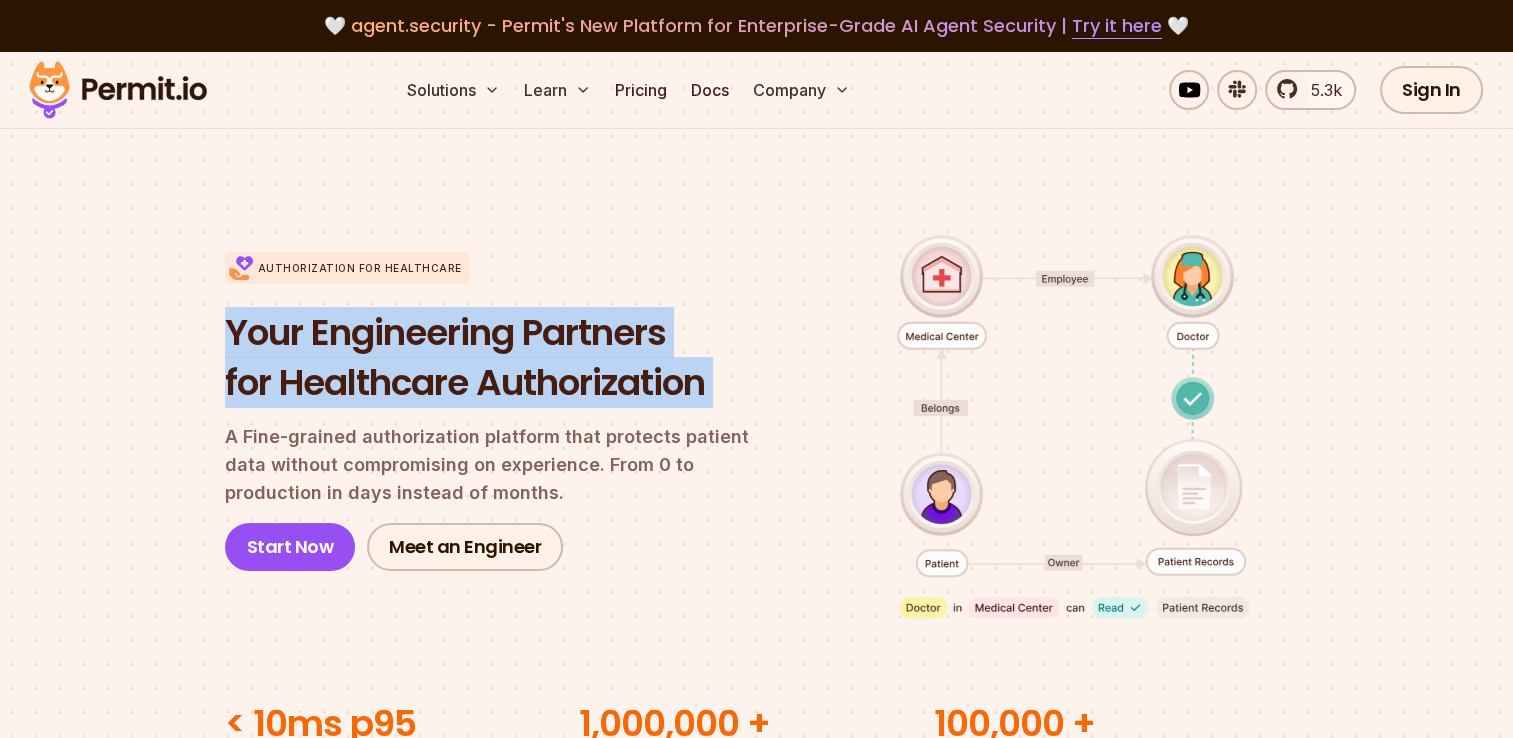 click on "Your Engineering Partners for Healthcare Authorization" at bounding box center (504, 357) 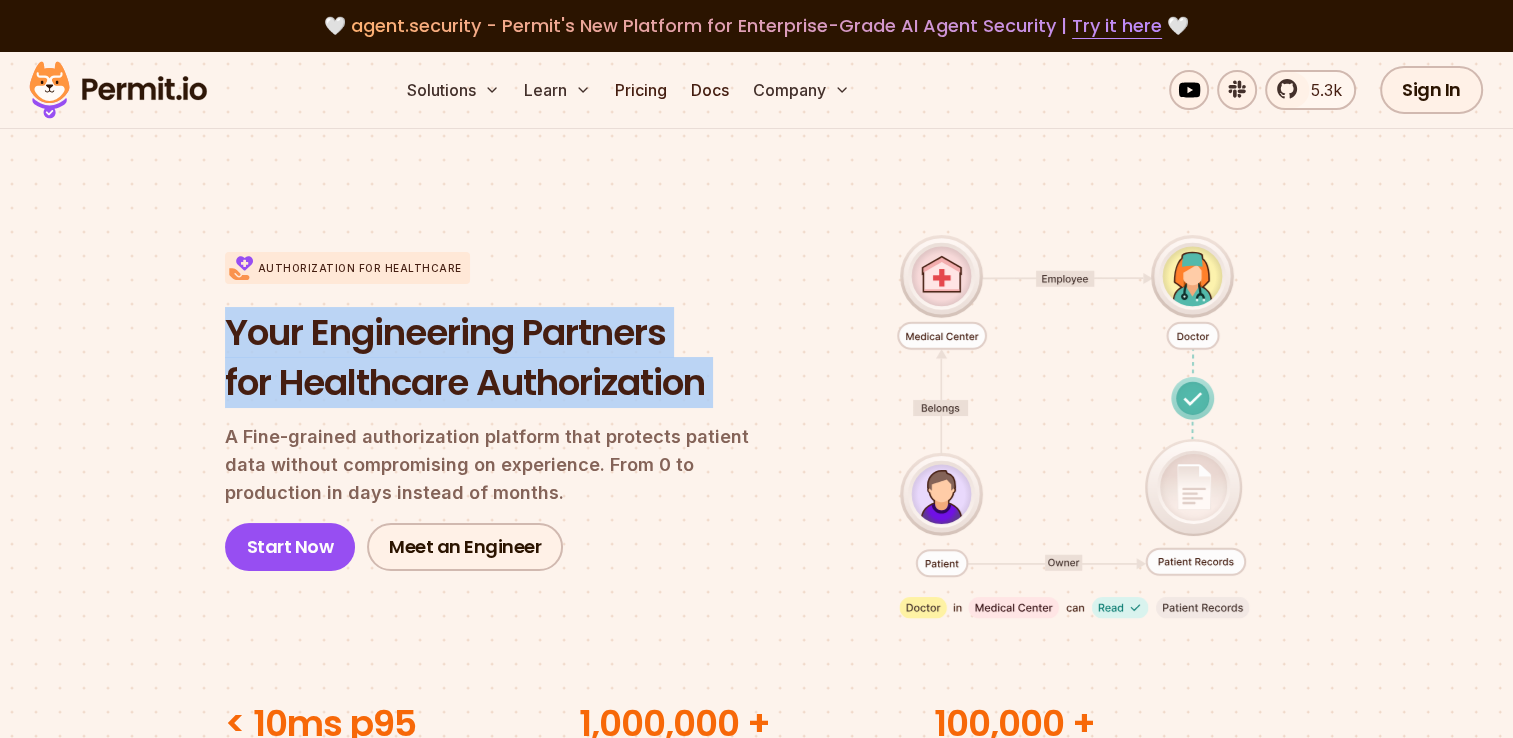drag, startPoint x: 490, startPoint y: 321, endPoint x: 216, endPoint y: 345, distance: 275.04907 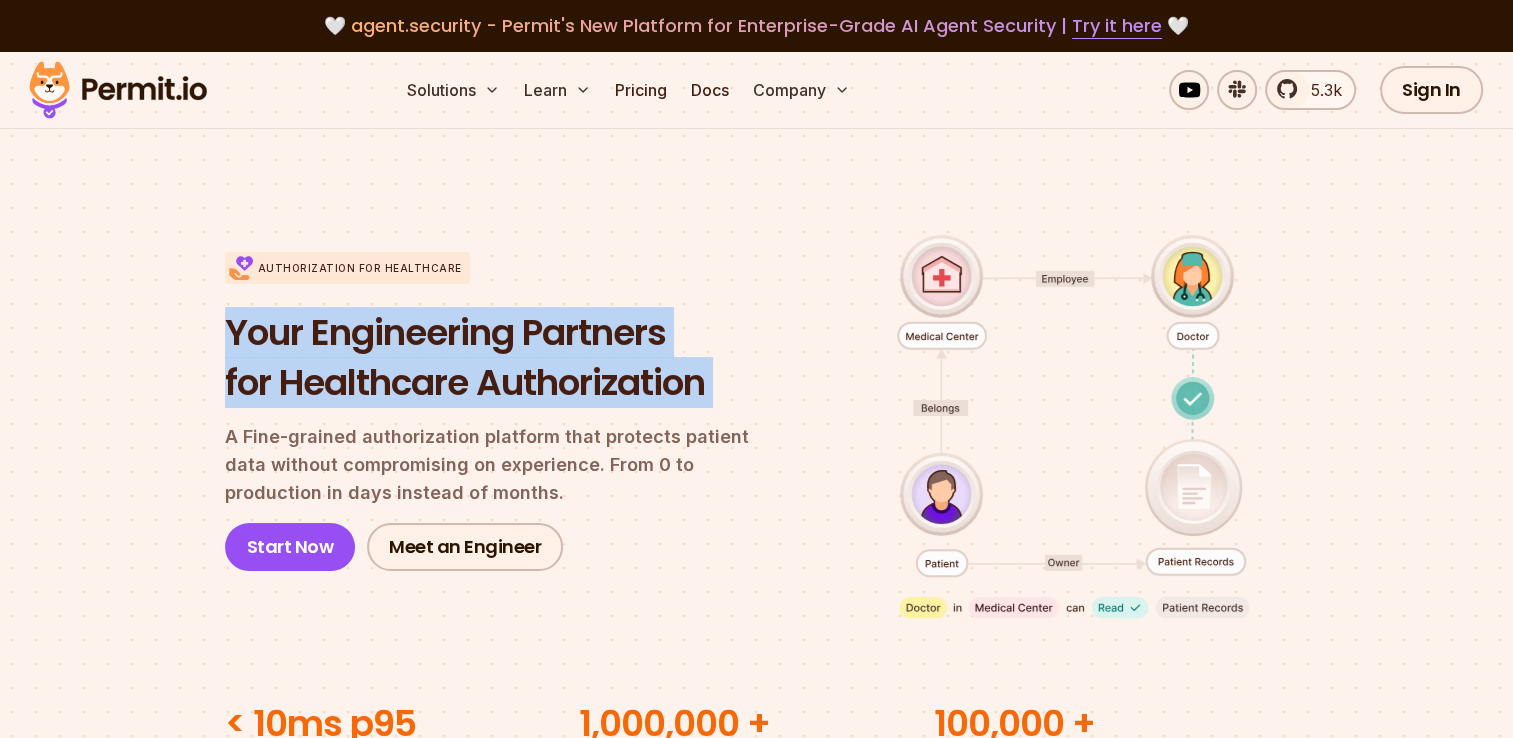 click on "Authorization for Healthcare Your Engineering Partners for Healthcare Authorization A Fine-grained authorization platform that protects patient data without compromising on experience. From 0 to production in days instead of months. Start Now Meet an Engineer" at bounding box center [504, 411] 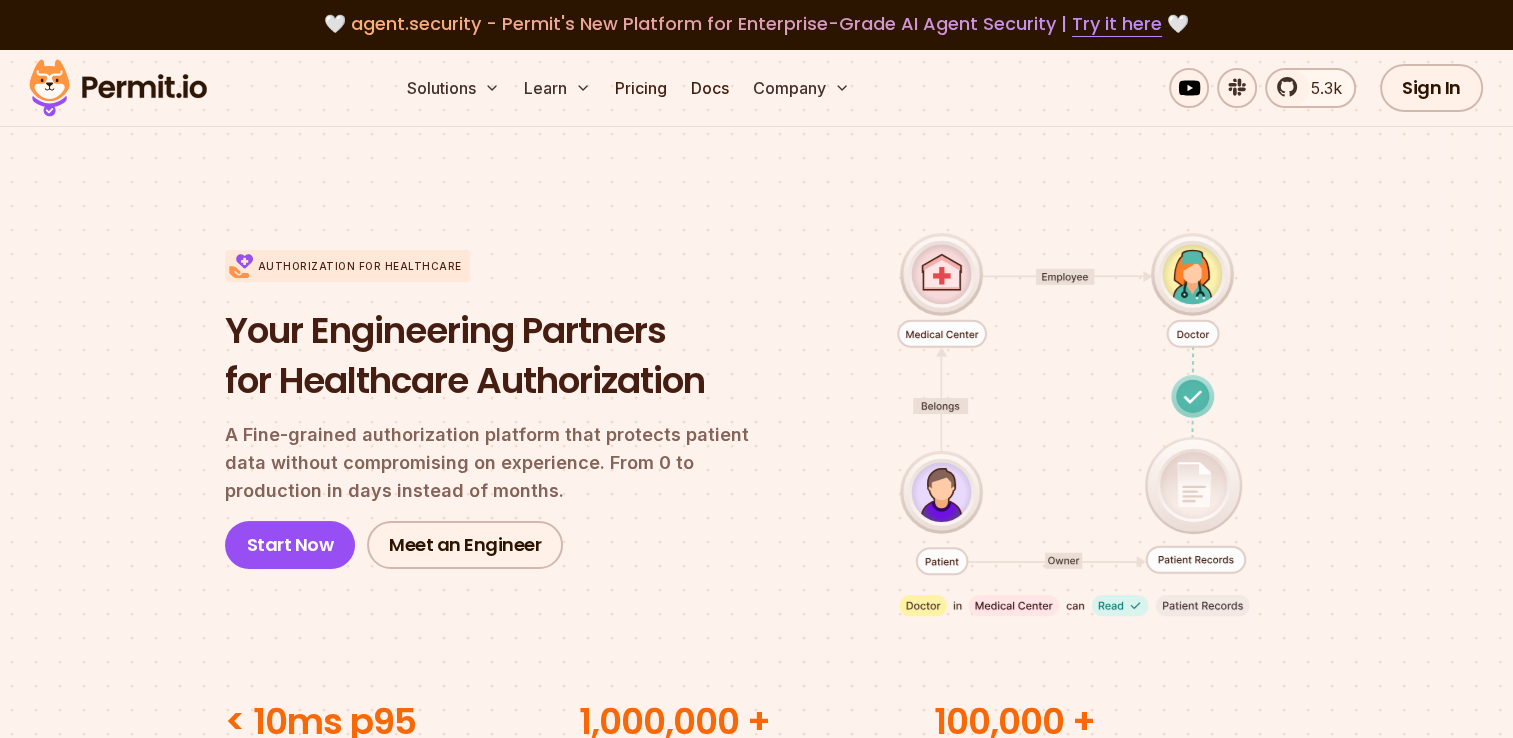 scroll, scrollTop: 0, scrollLeft: 0, axis: both 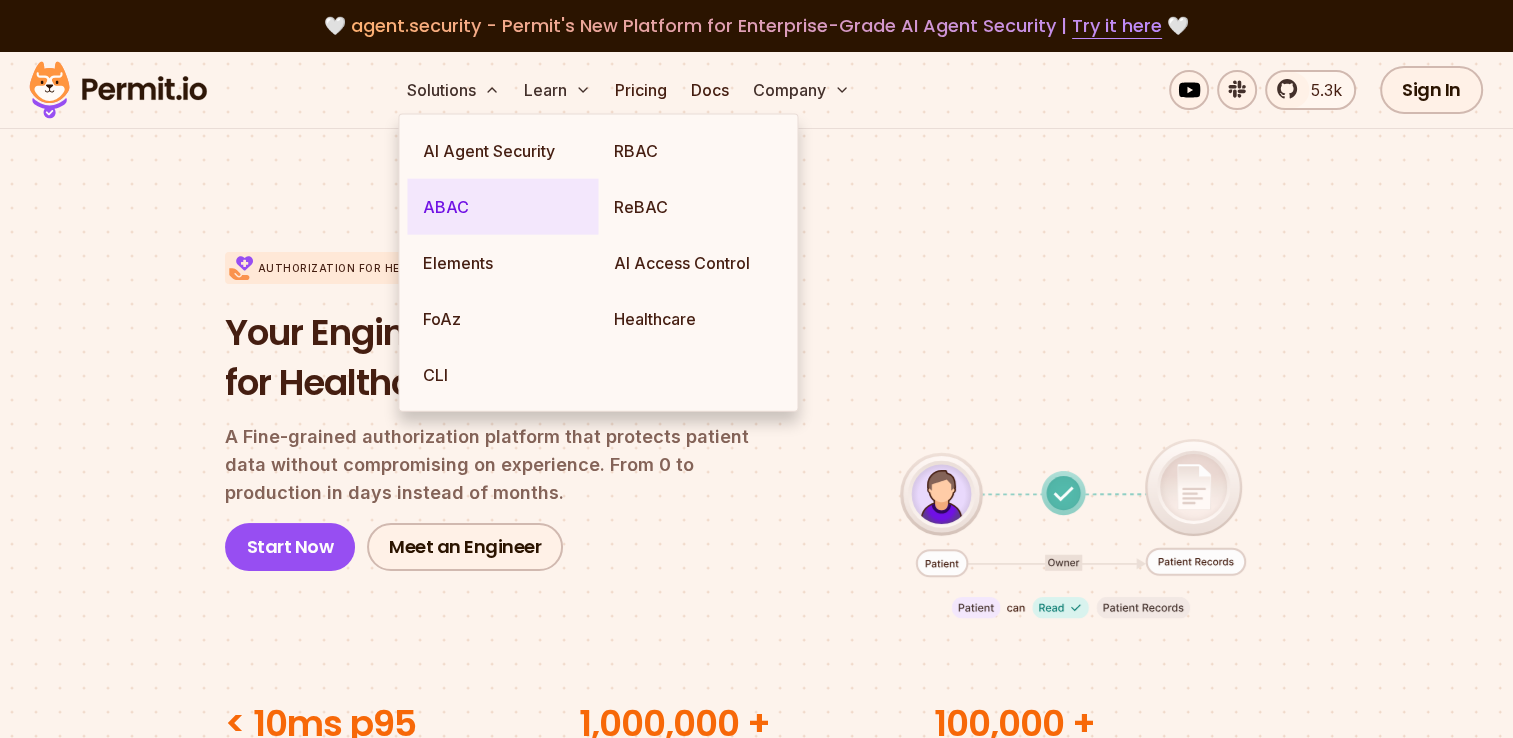 click on "ABAC" at bounding box center [502, 207] 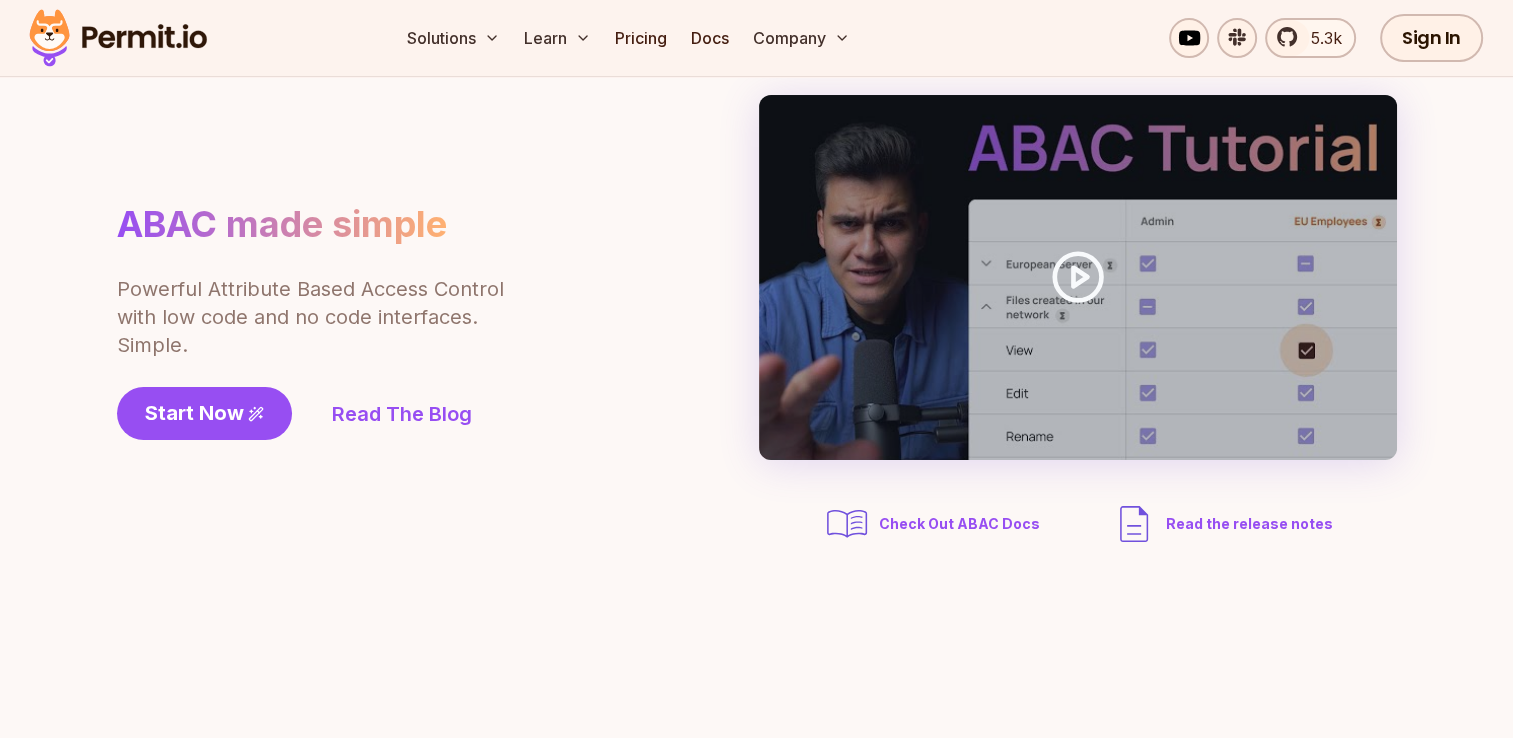 scroll, scrollTop: 300, scrollLeft: 0, axis: vertical 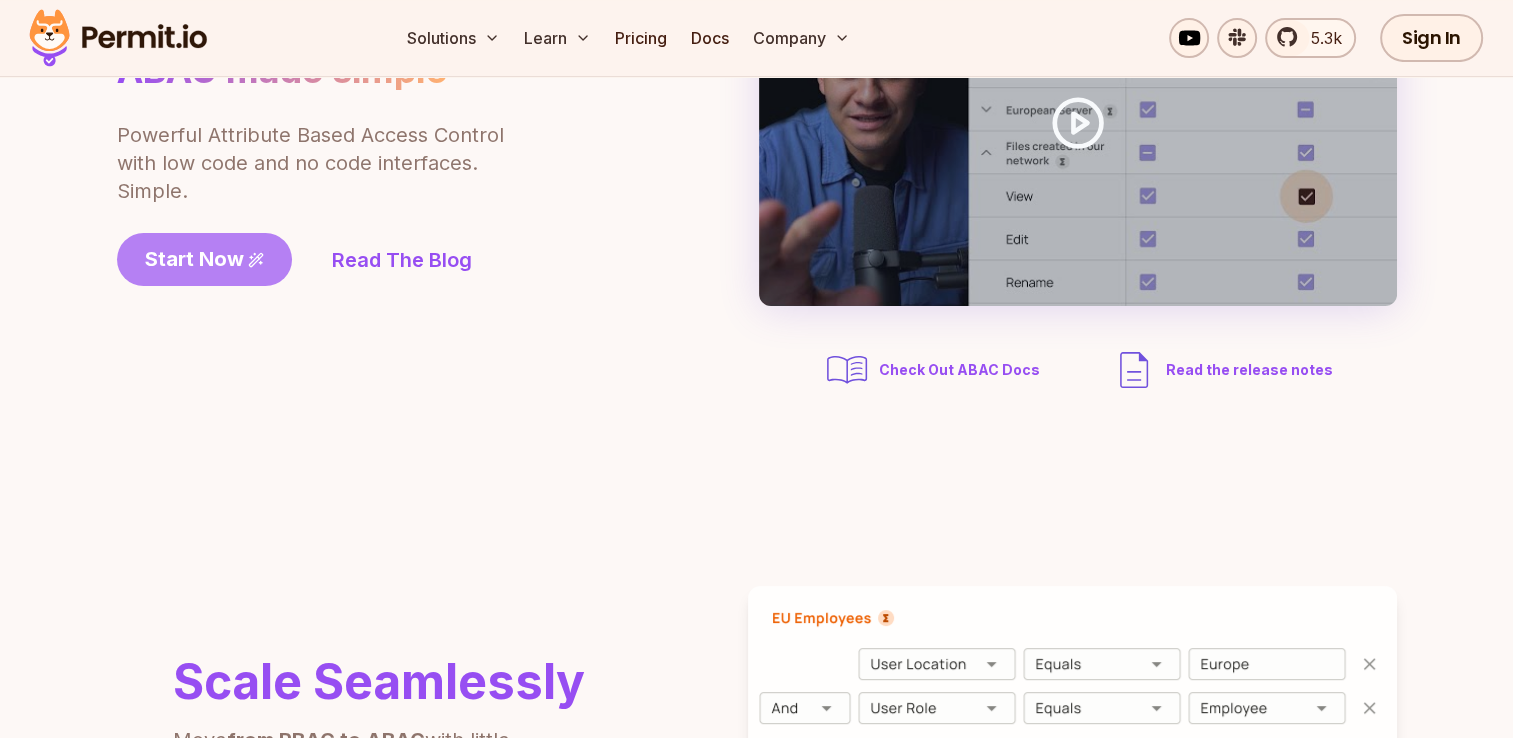 click on "Start Now" at bounding box center (204, 259) 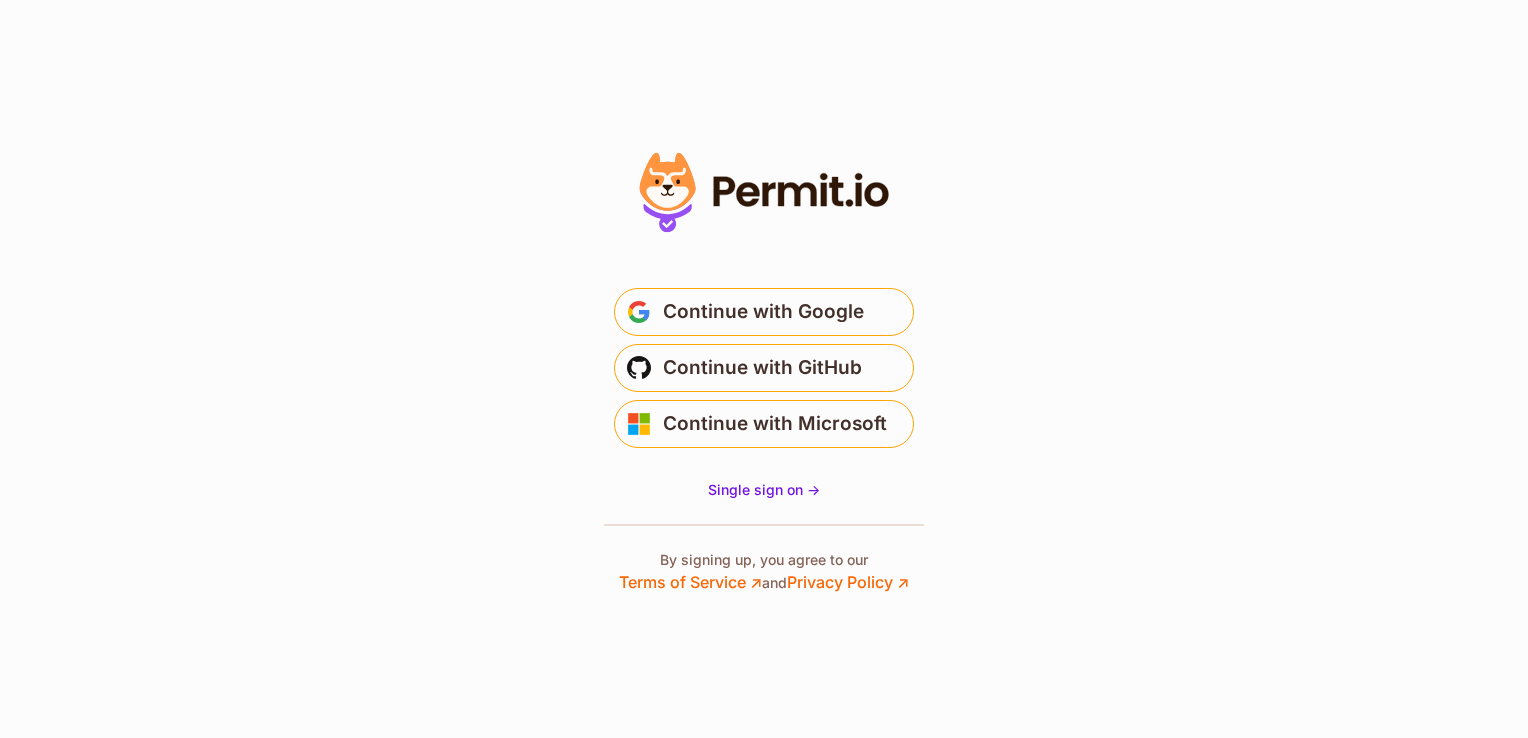 scroll, scrollTop: 0, scrollLeft: 0, axis: both 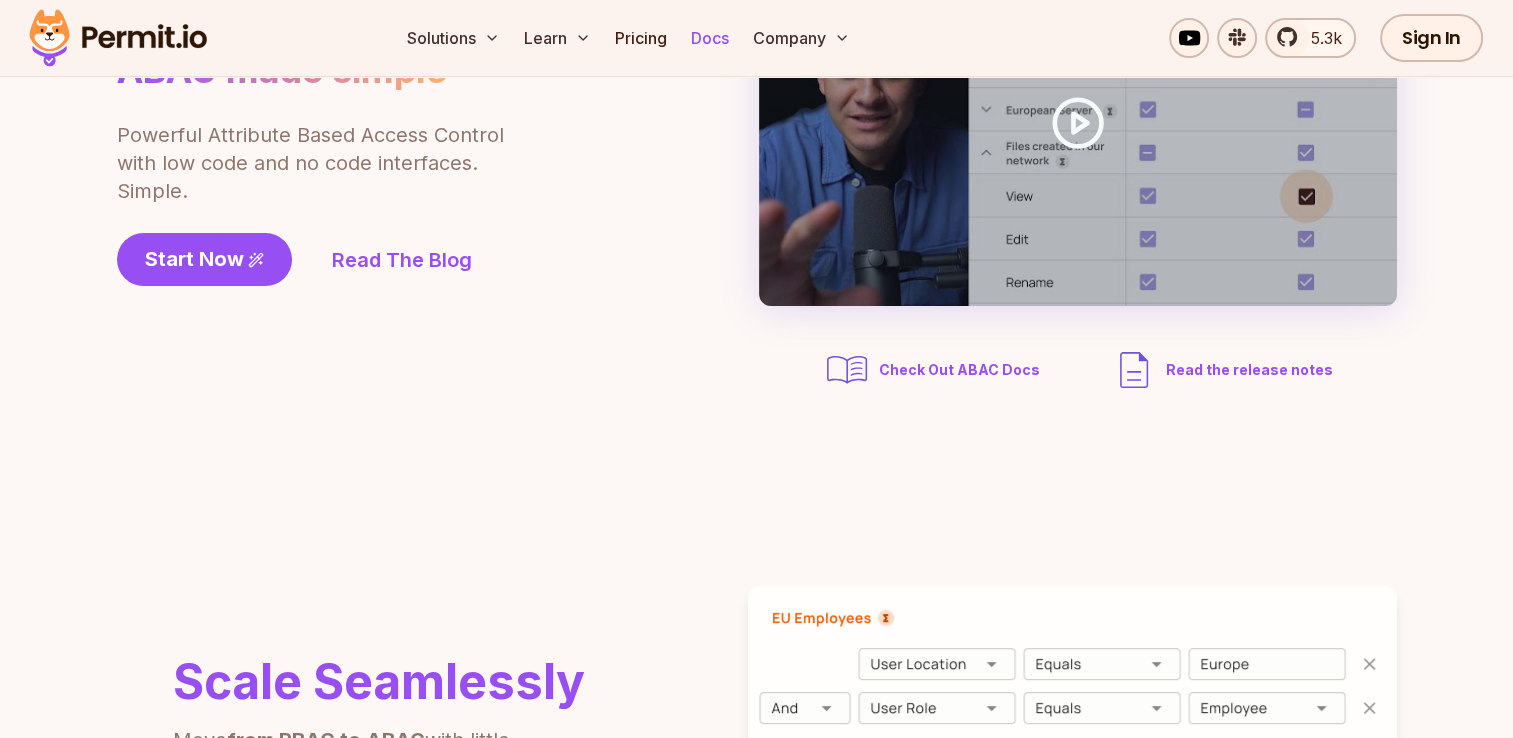 click on "Docs" at bounding box center (710, 38) 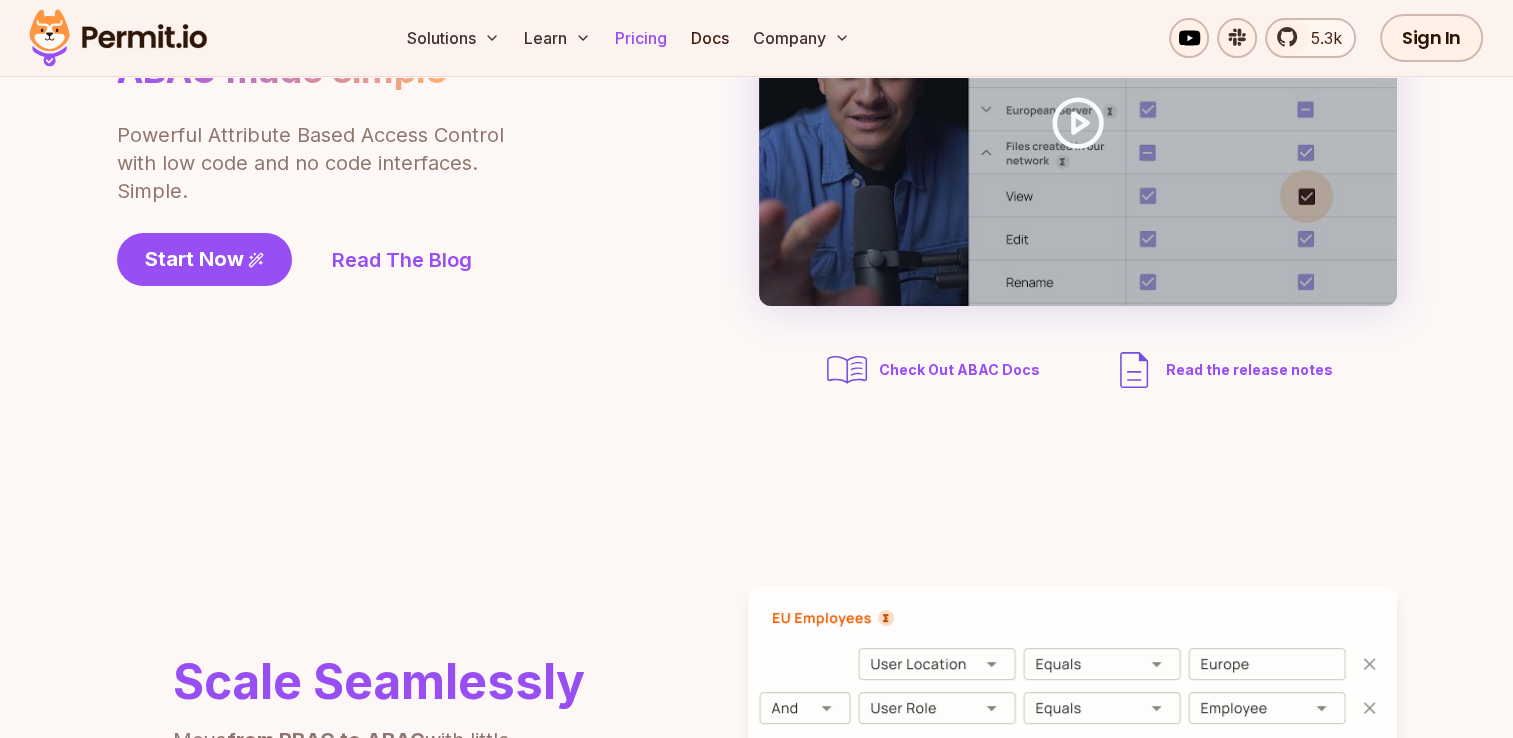 click on "Pricing" at bounding box center (641, 38) 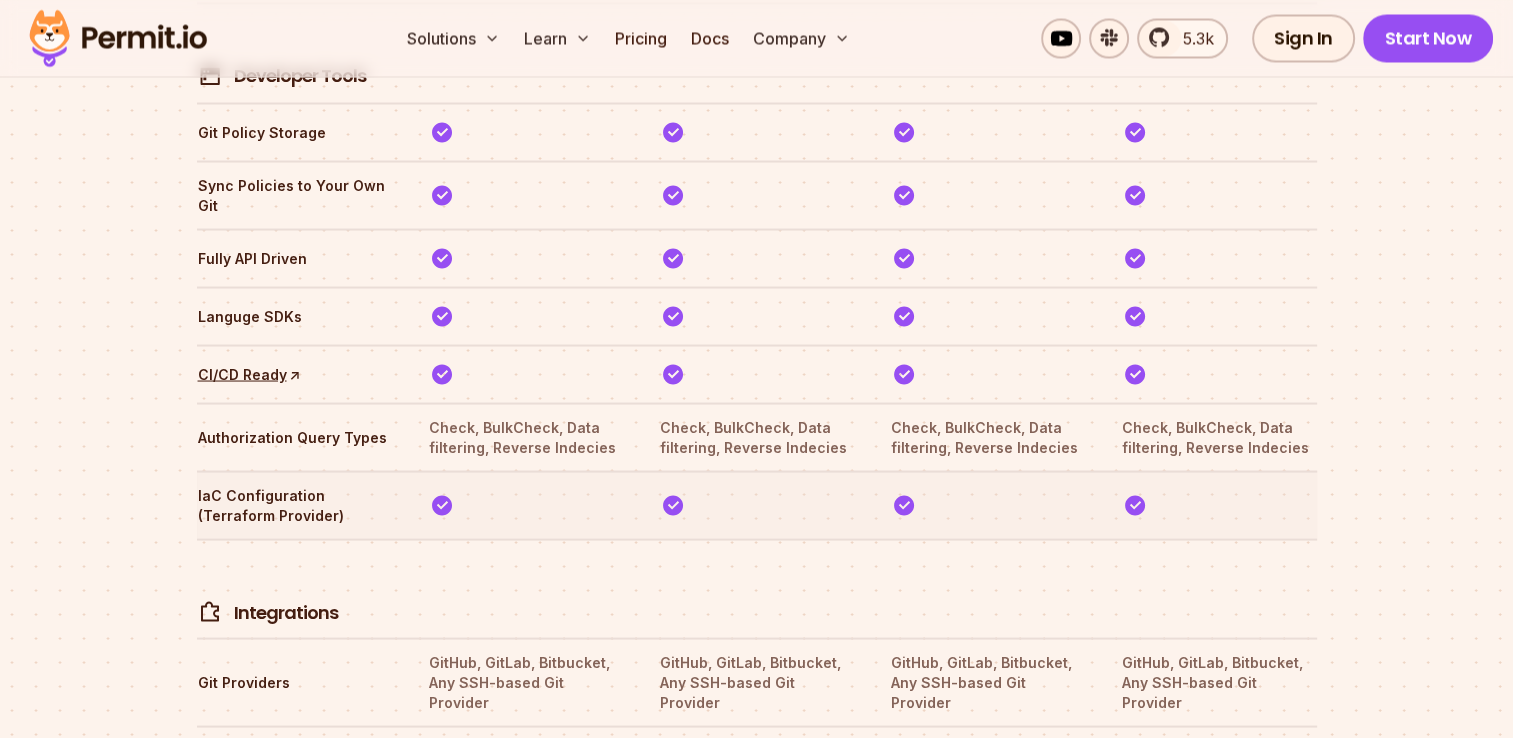scroll, scrollTop: 4100, scrollLeft: 0, axis: vertical 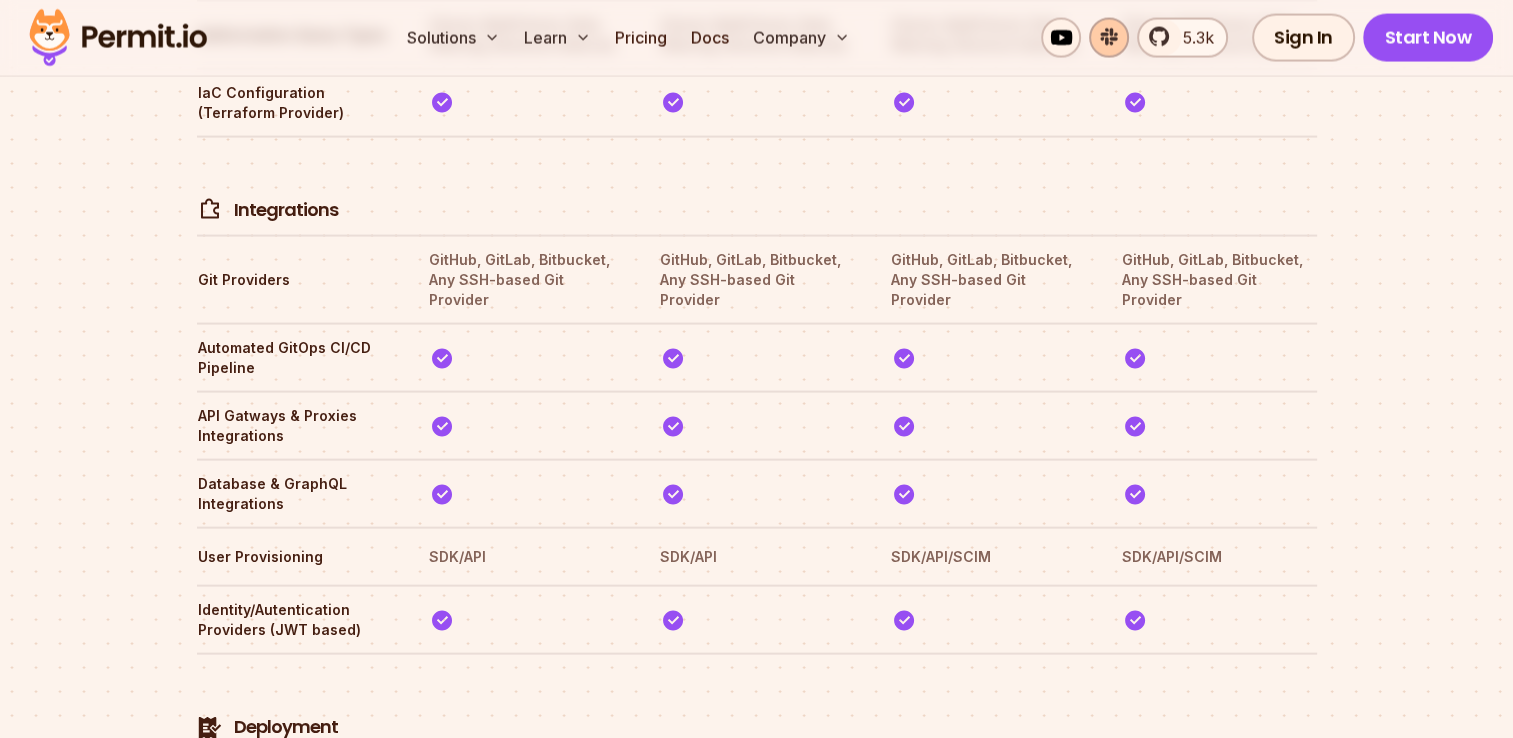 click at bounding box center (1109, 38) 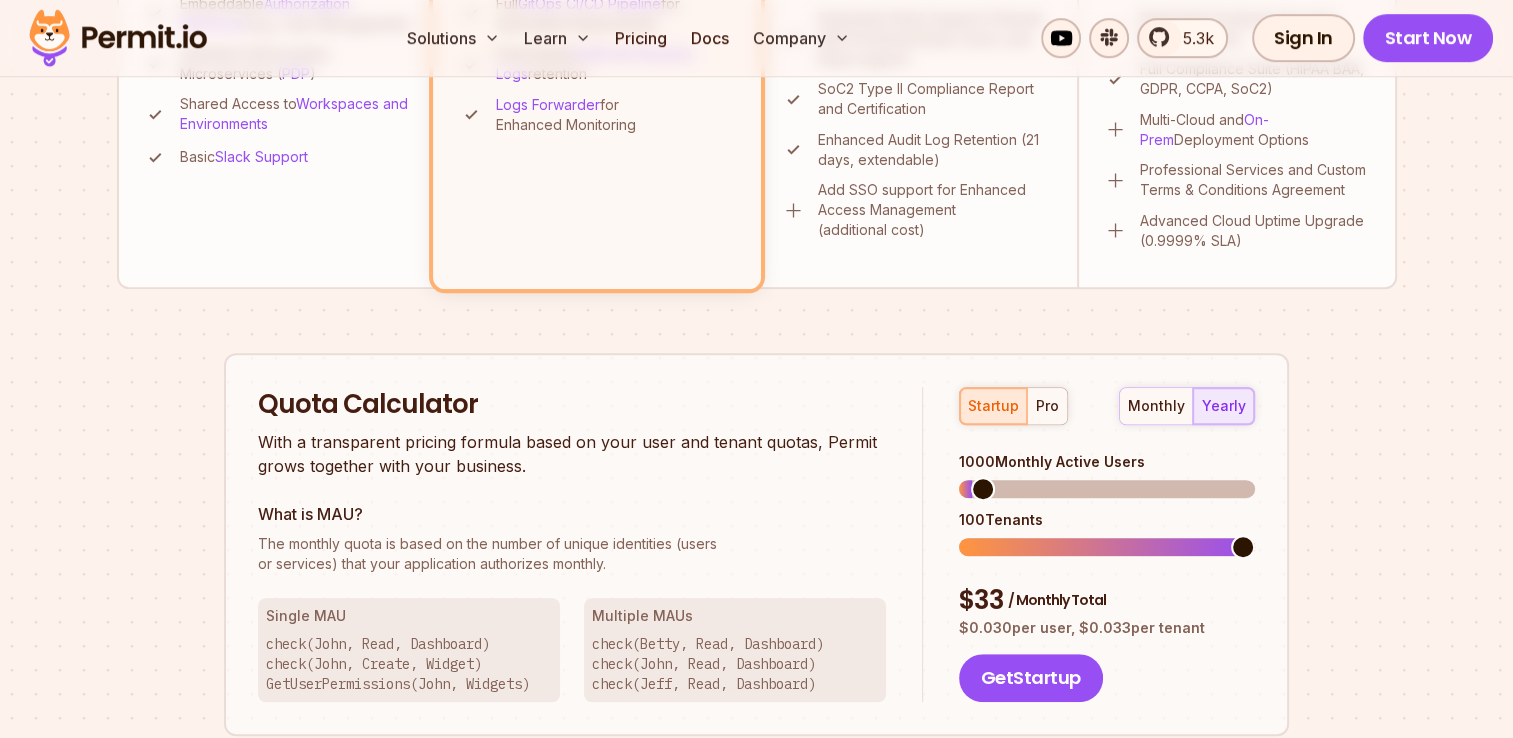 scroll, scrollTop: 1000, scrollLeft: 0, axis: vertical 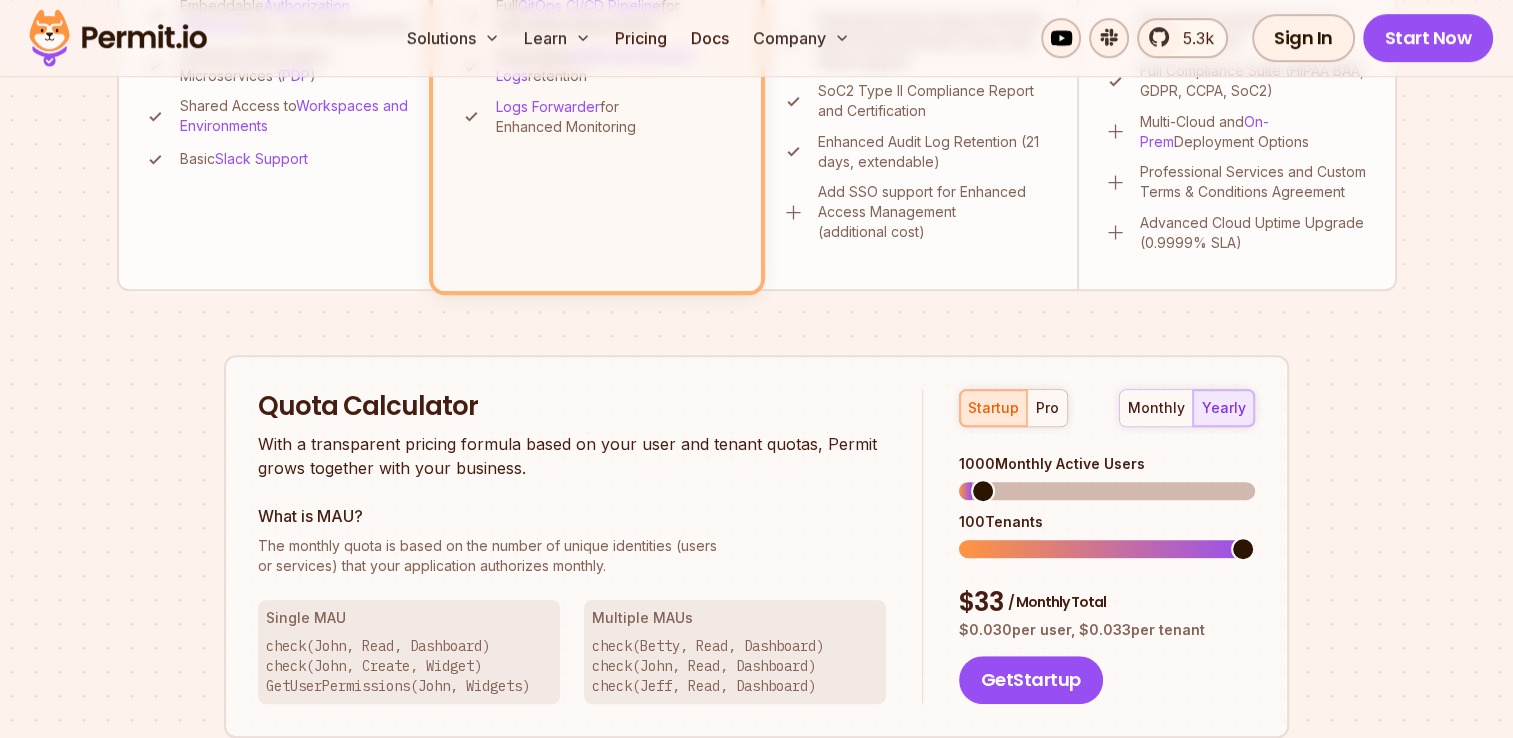 click on "1000  Monthly Active Users 100  Tenants" at bounding box center [1107, 506] 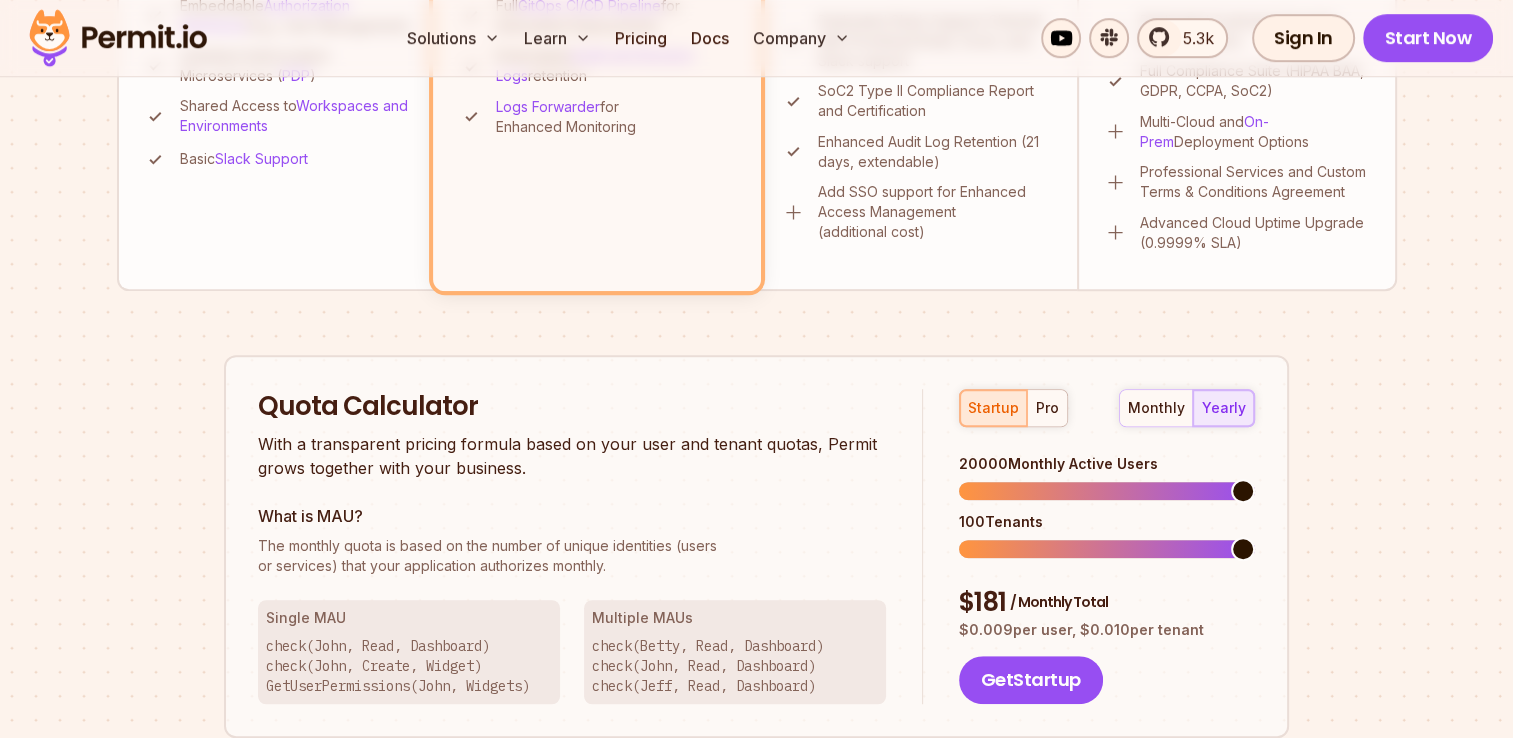 click at bounding box center (1243, 491) 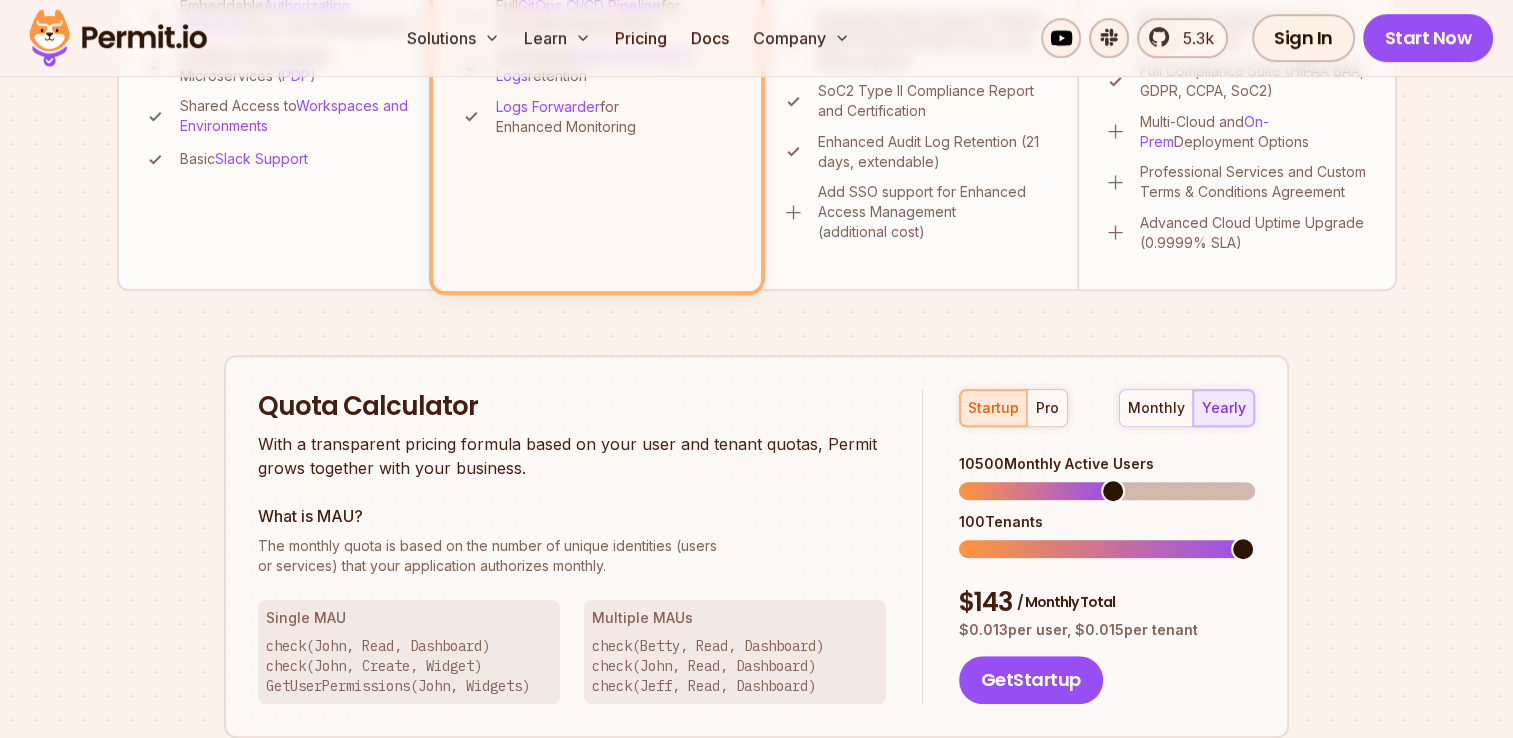 click at bounding box center (1113, 491) 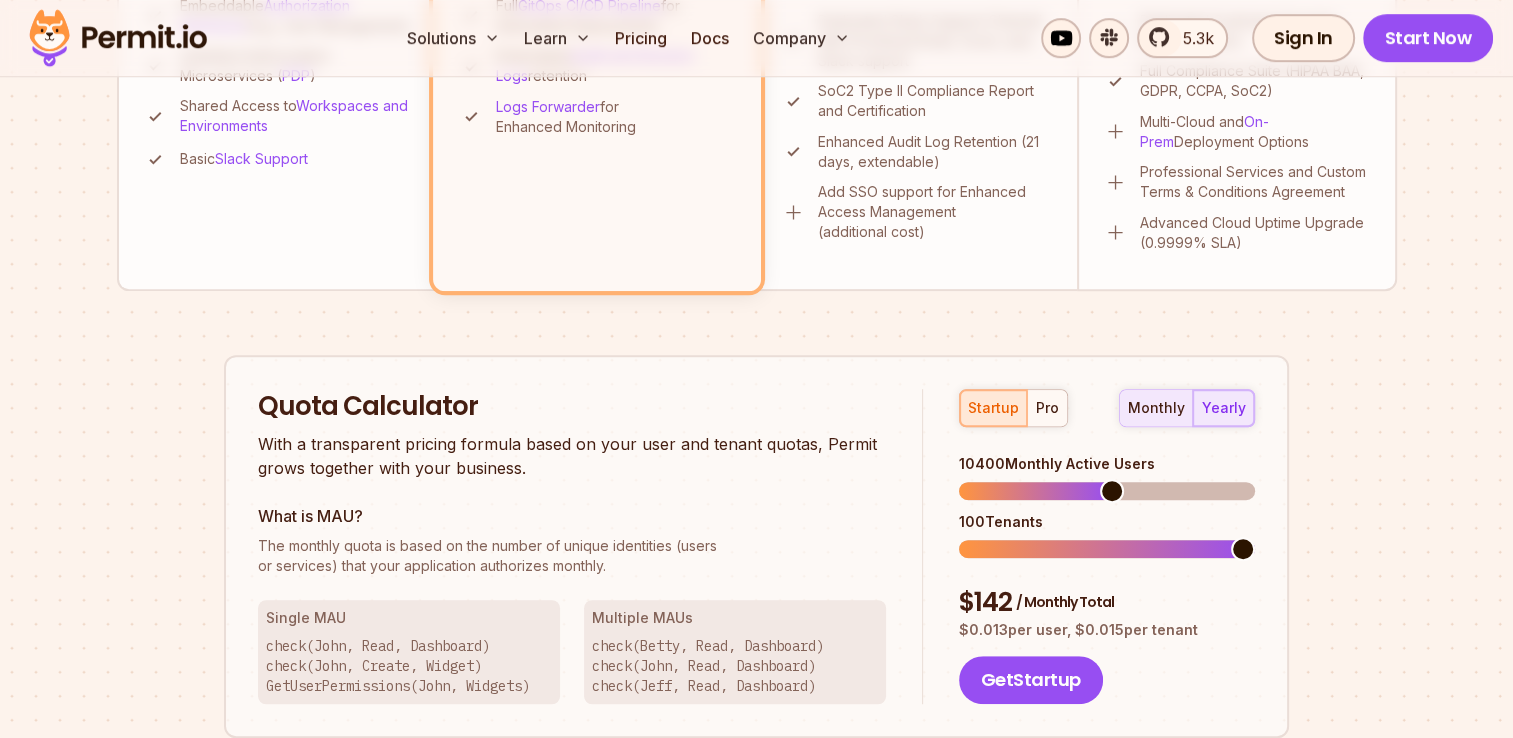 click on "monthly" at bounding box center [1156, 408] 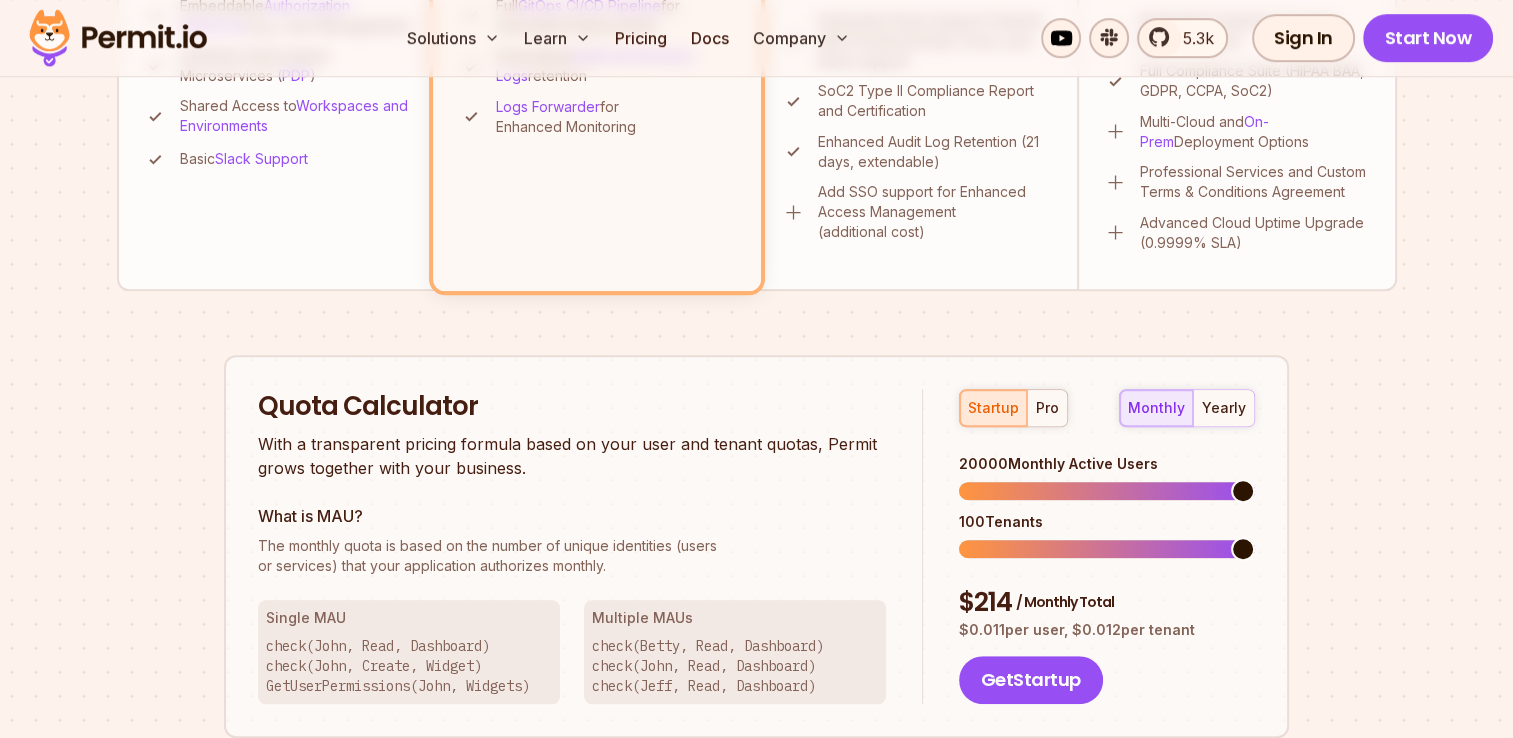 click at bounding box center (1243, 491) 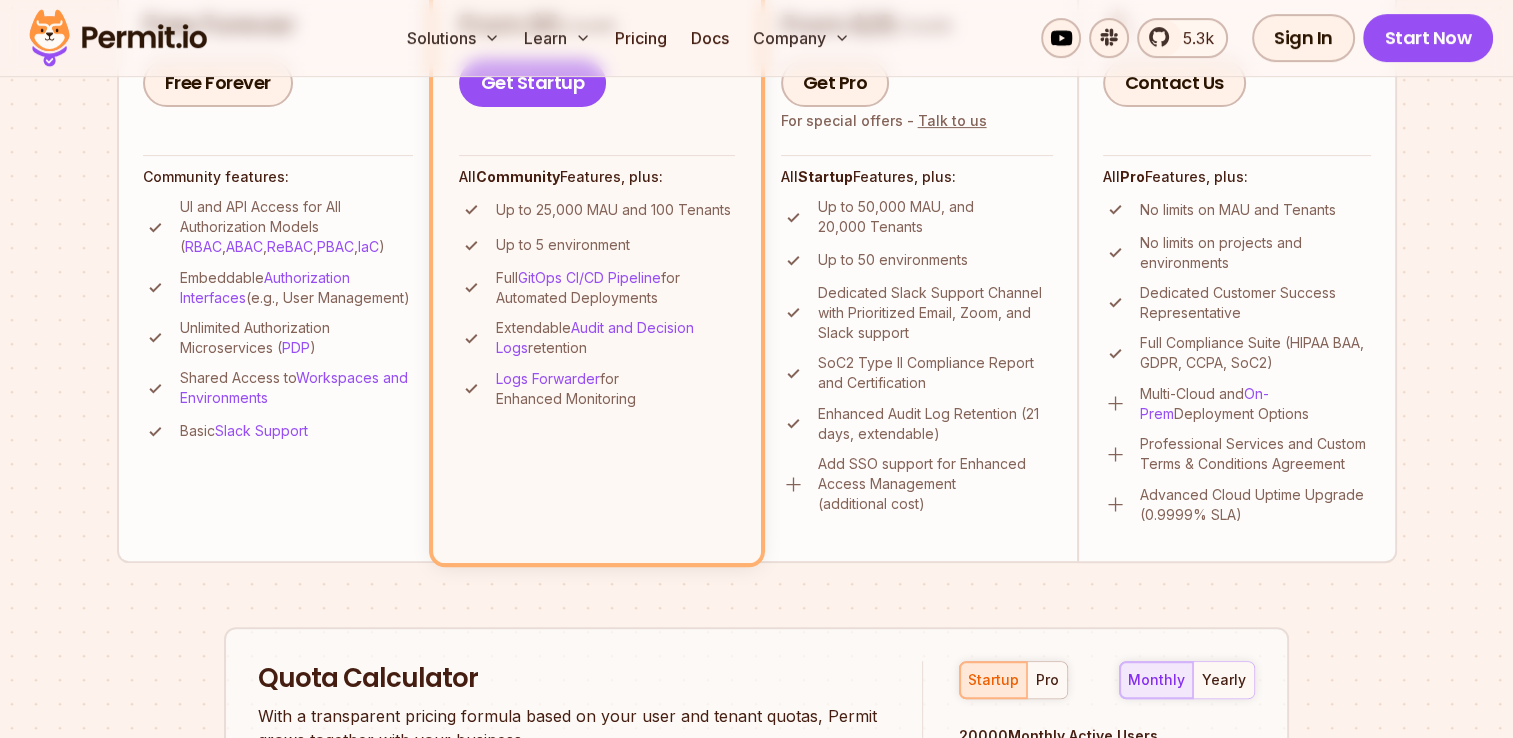 scroll, scrollTop: 900, scrollLeft: 0, axis: vertical 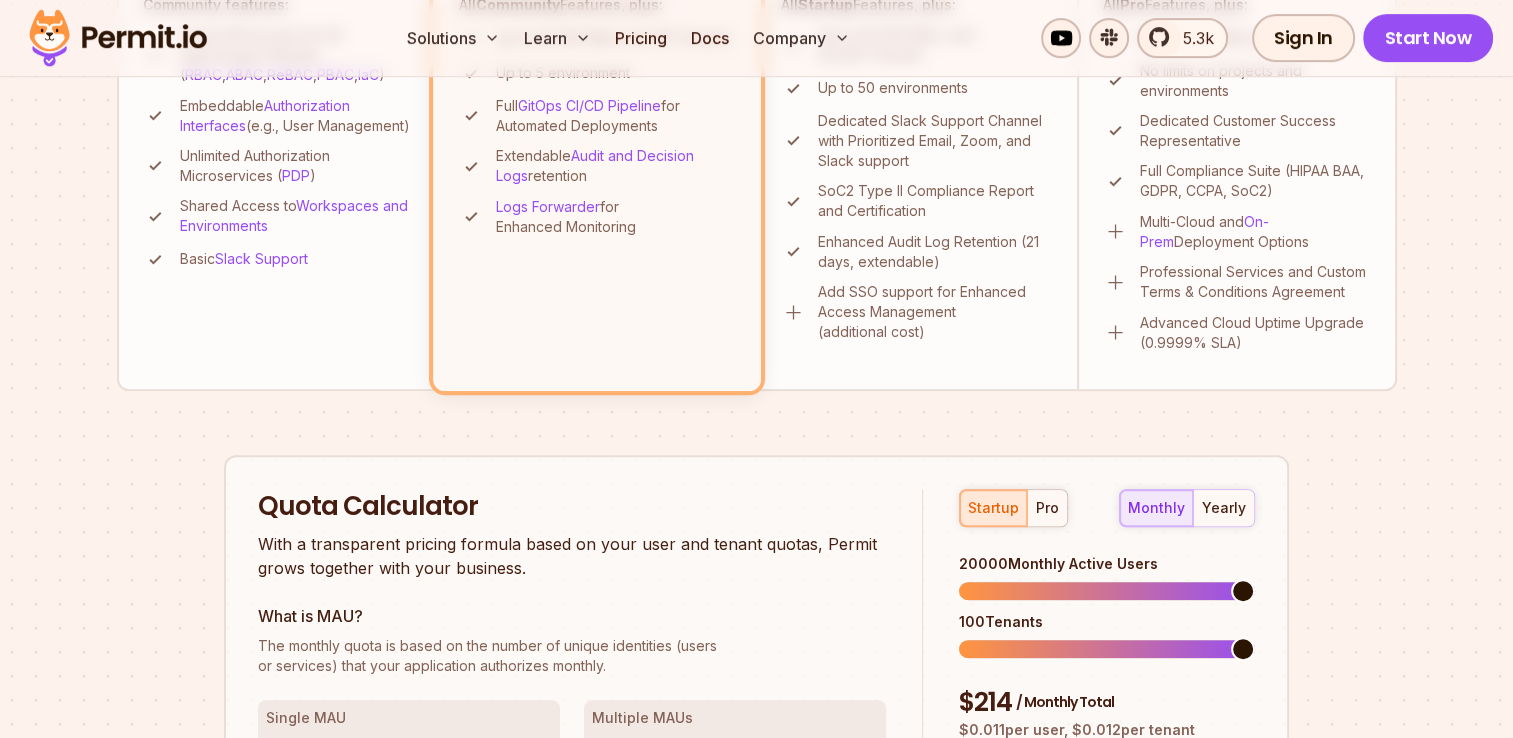 click on "pro" at bounding box center [1047, 508] 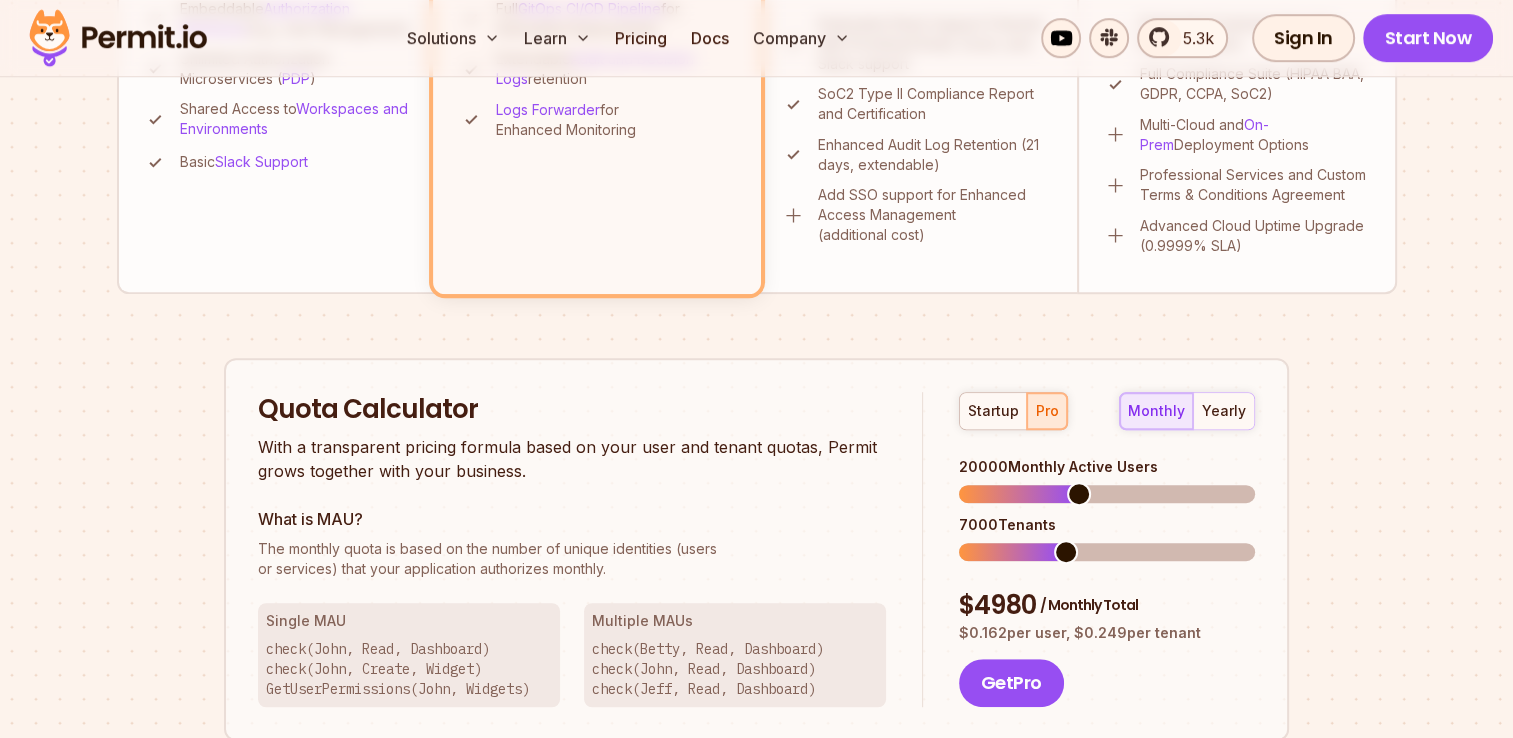 scroll, scrollTop: 1000, scrollLeft: 0, axis: vertical 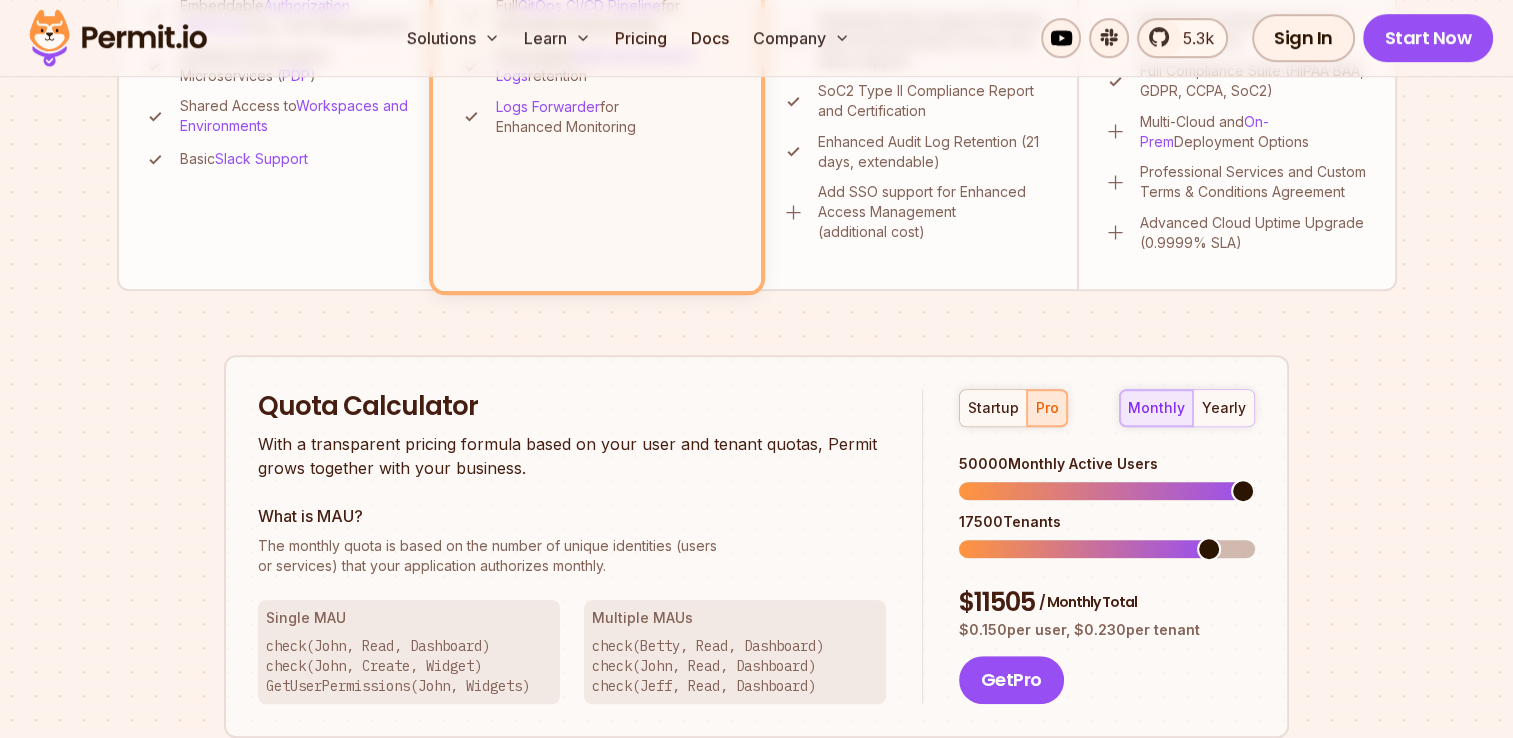 click at bounding box center [1243, 491] 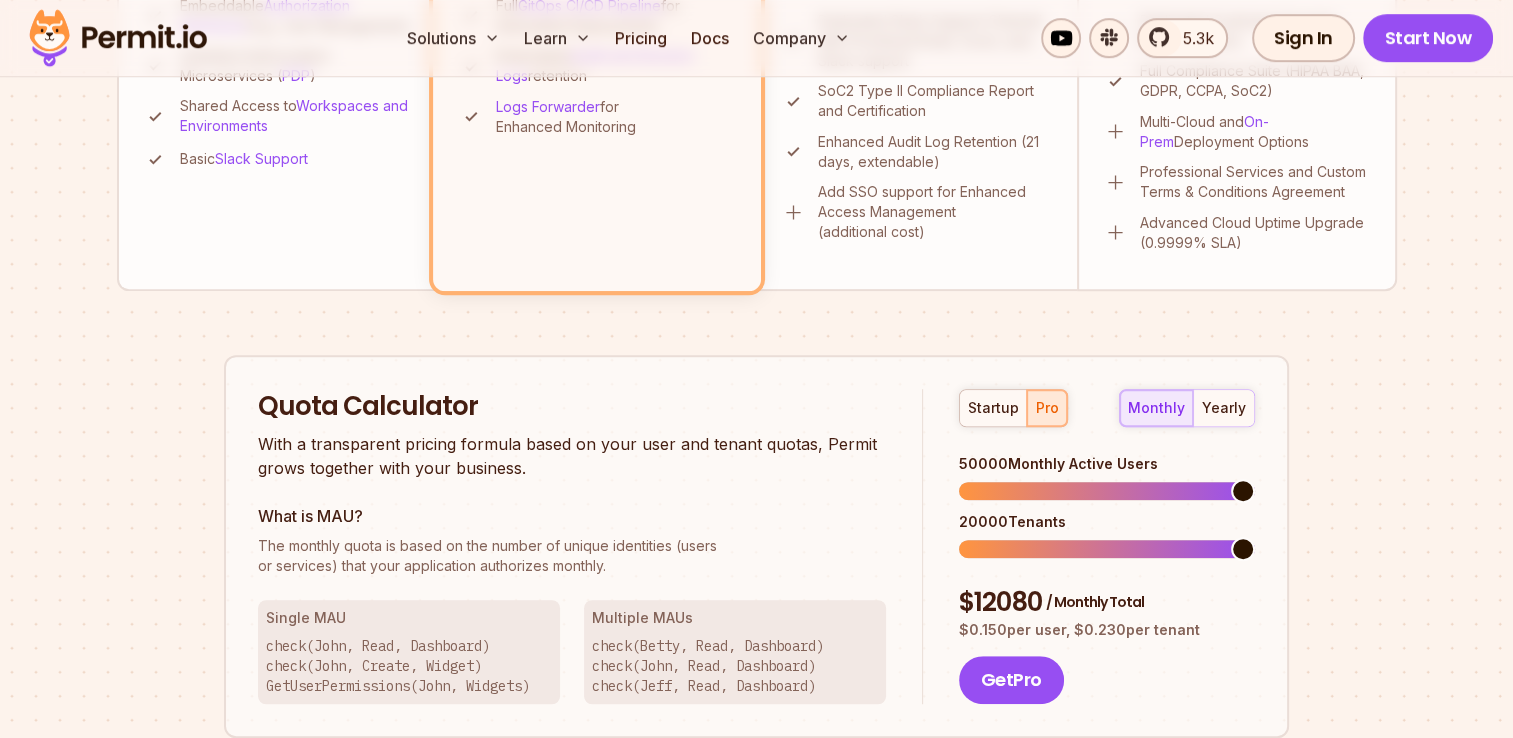 click at bounding box center (1243, 549) 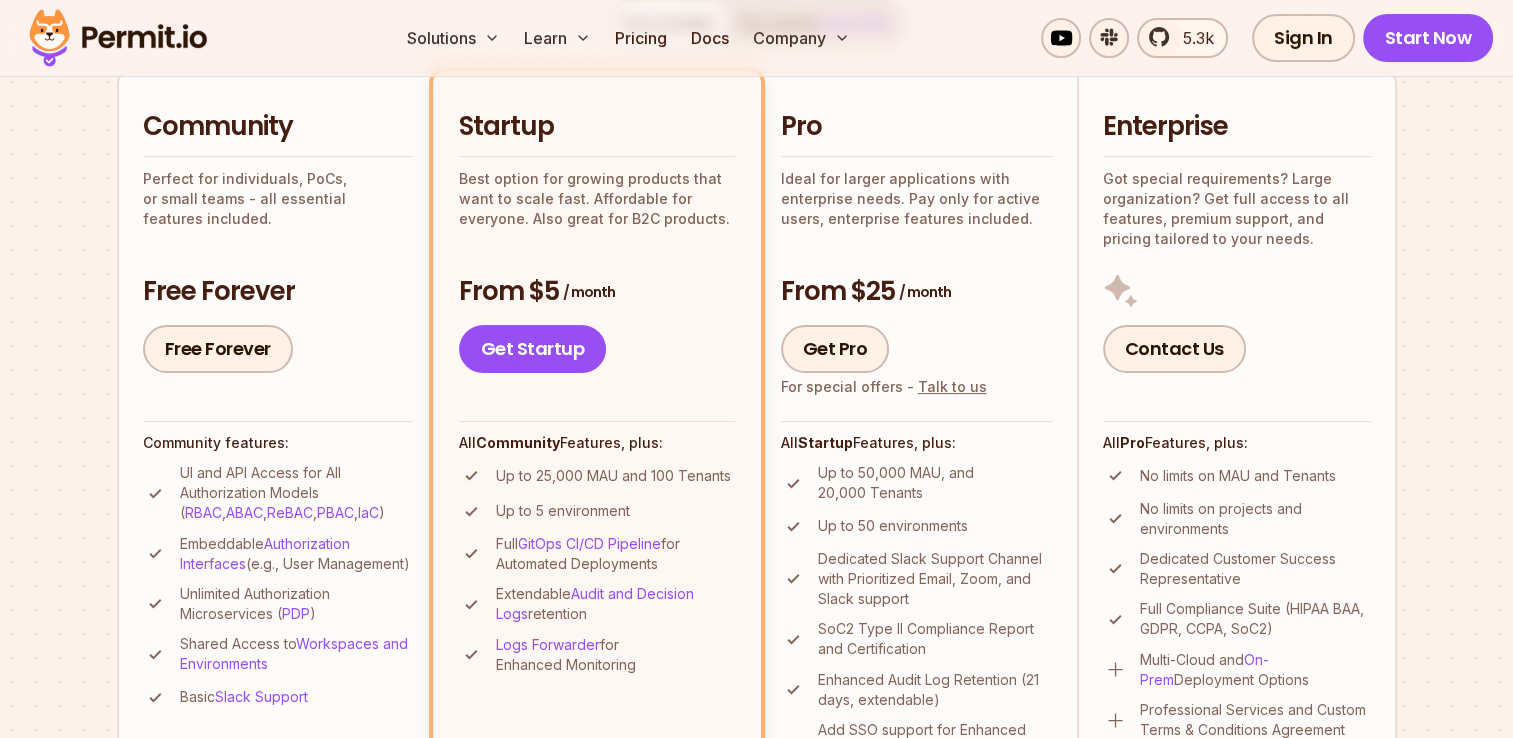 scroll, scrollTop: 100, scrollLeft: 0, axis: vertical 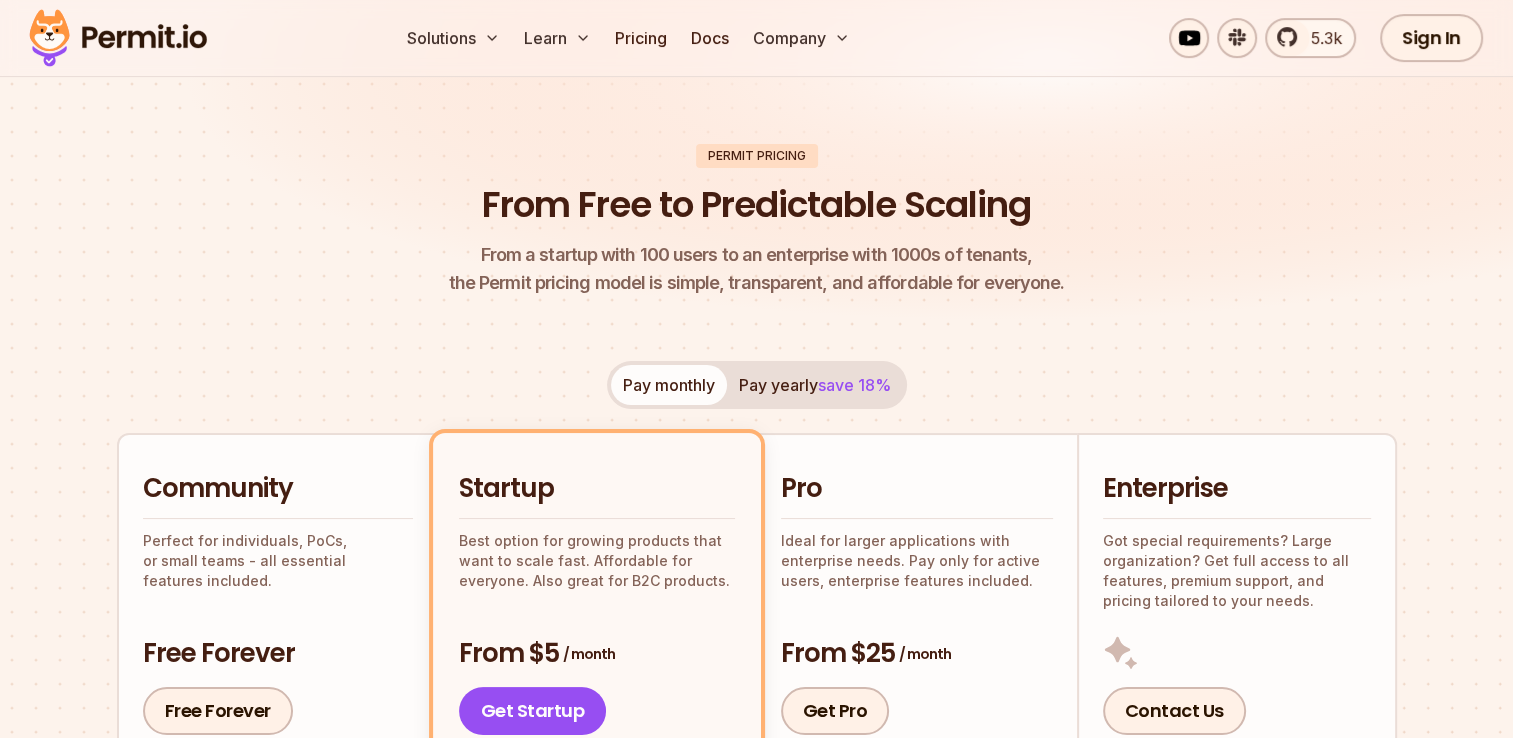 click on "Pay yearly  save 18%" at bounding box center [815, 385] 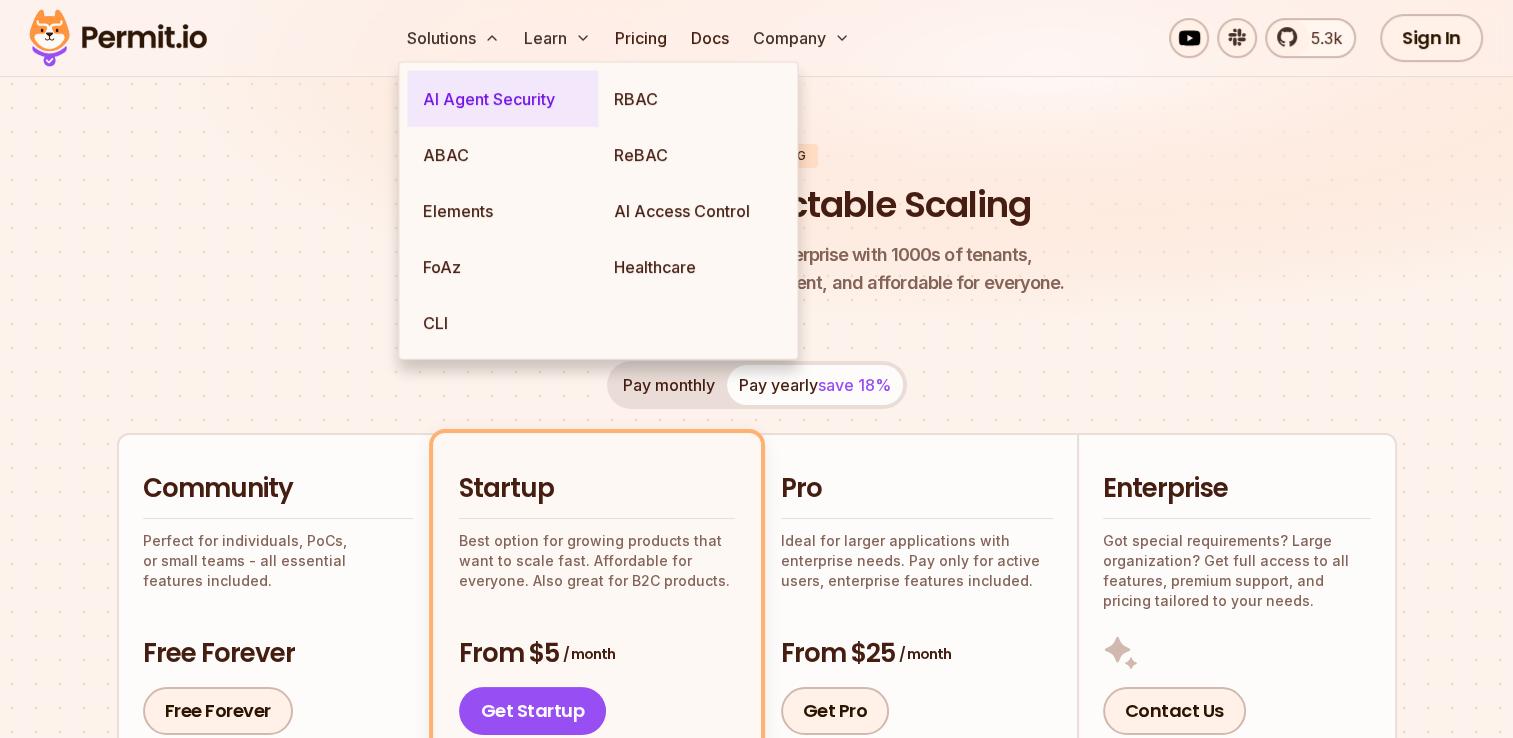 click on "AI Agent Security" at bounding box center [502, 99] 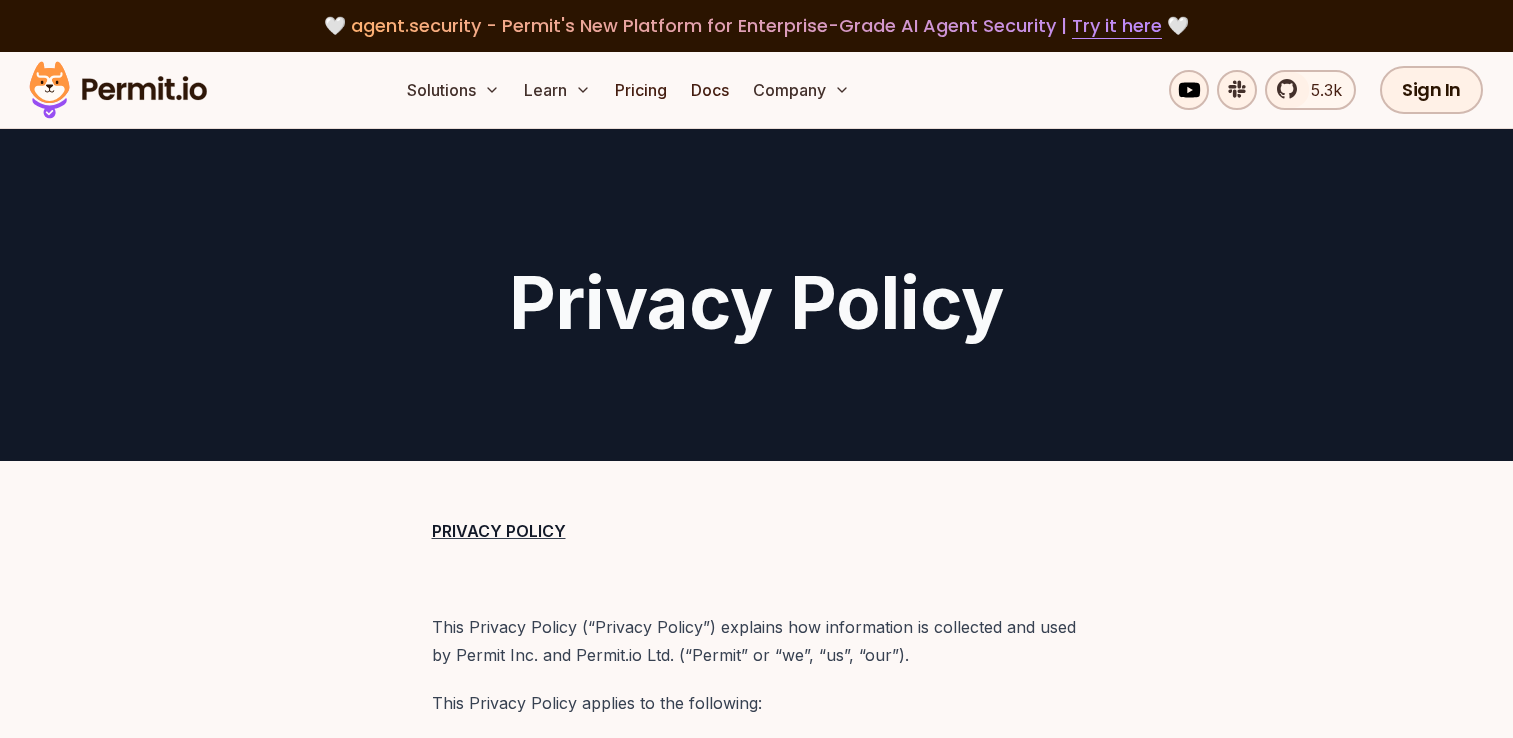 scroll, scrollTop: 94, scrollLeft: 0, axis: vertical 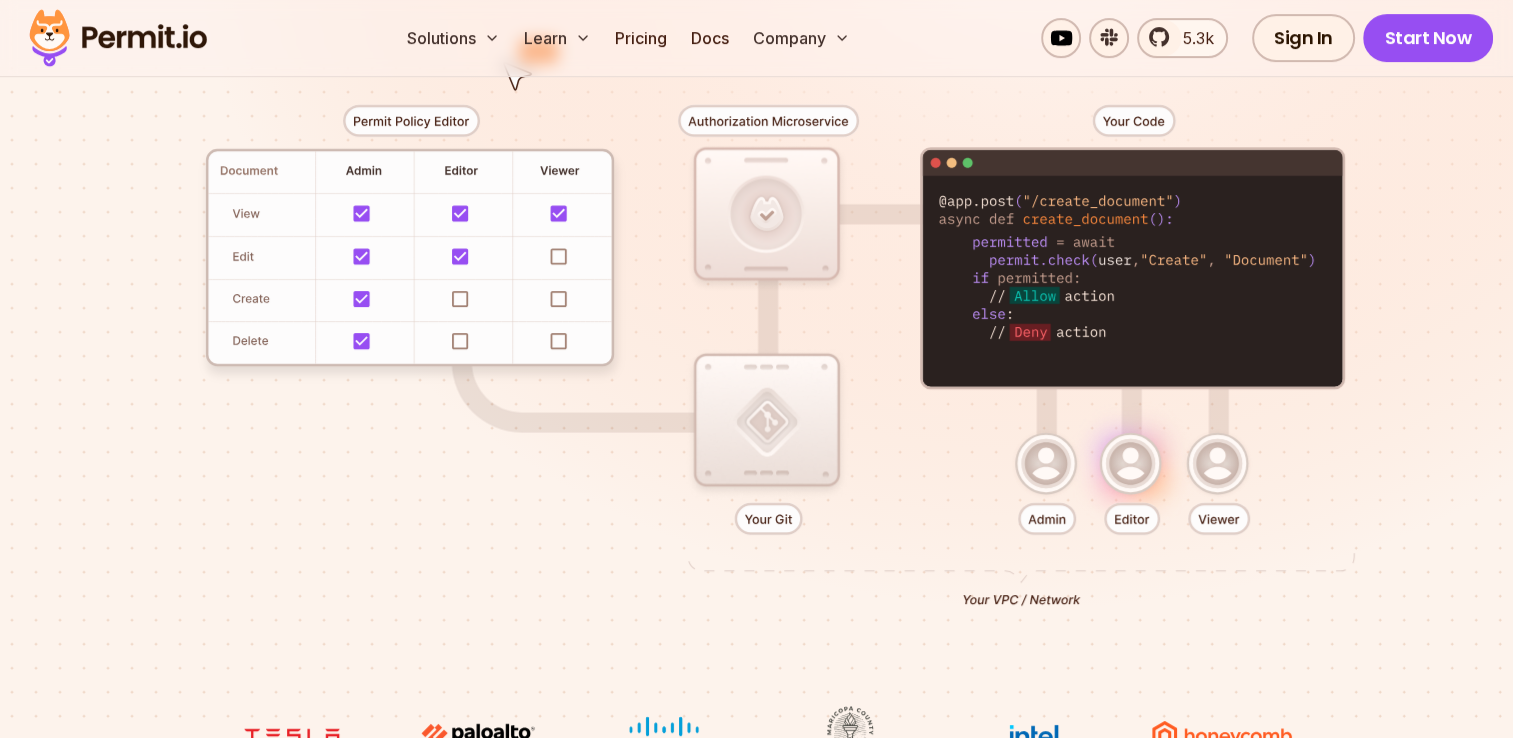 click at bounding box center [757, 348] 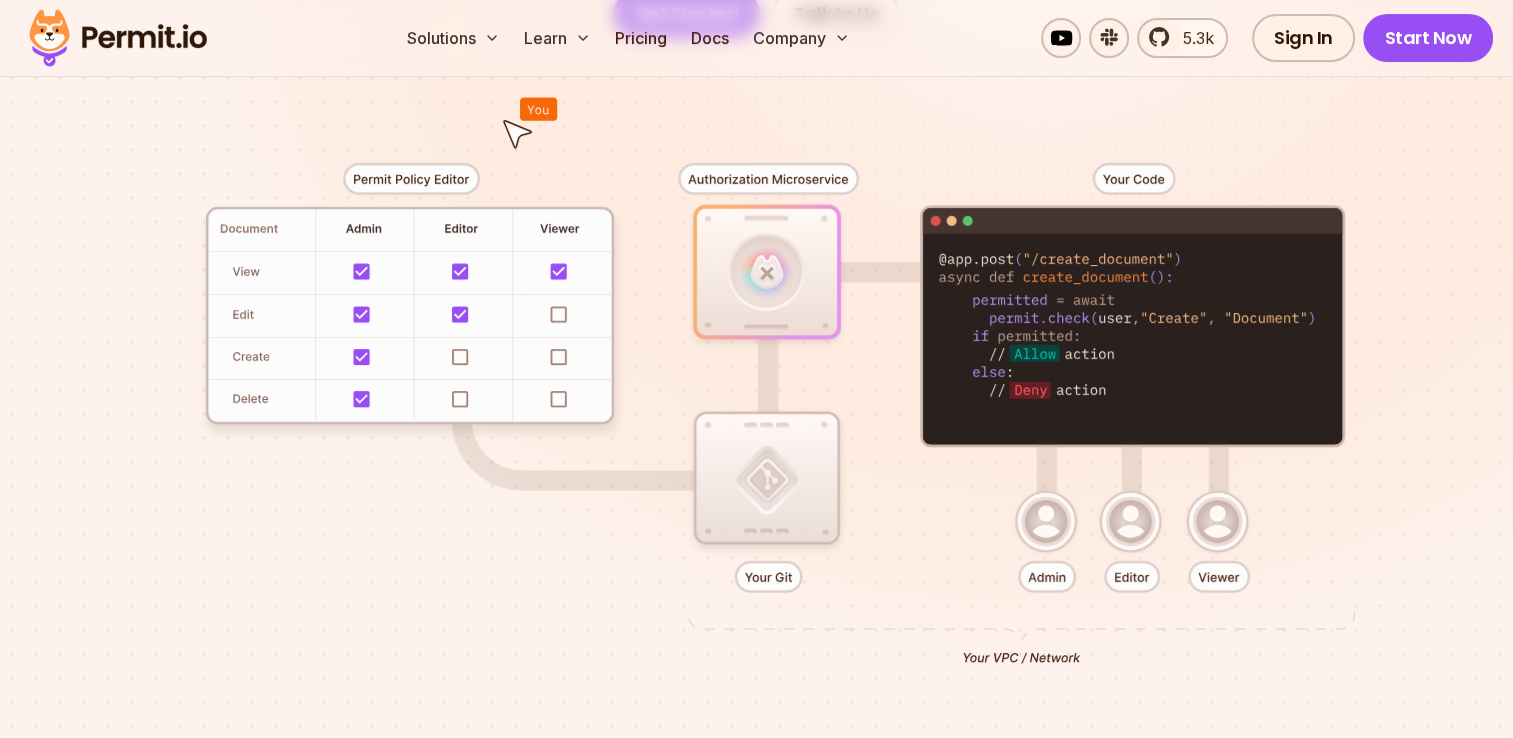 scroll, scrollTop: 400, scrollLeft: 0, axis: vertical 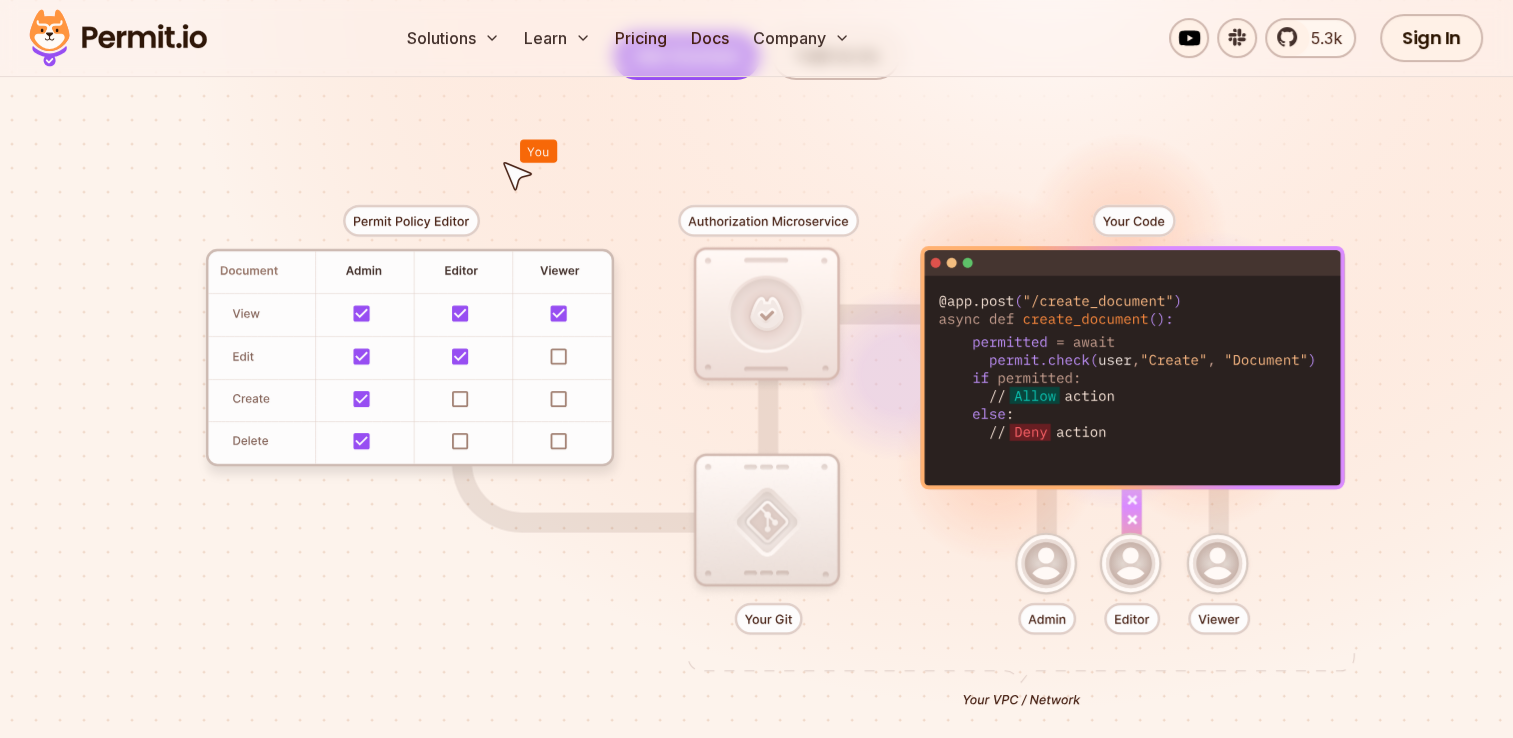 drag, startPoint x: 1056, startPoint y: 418, endPoint x: 1061, endPoint y: 438, distance: 20.615528 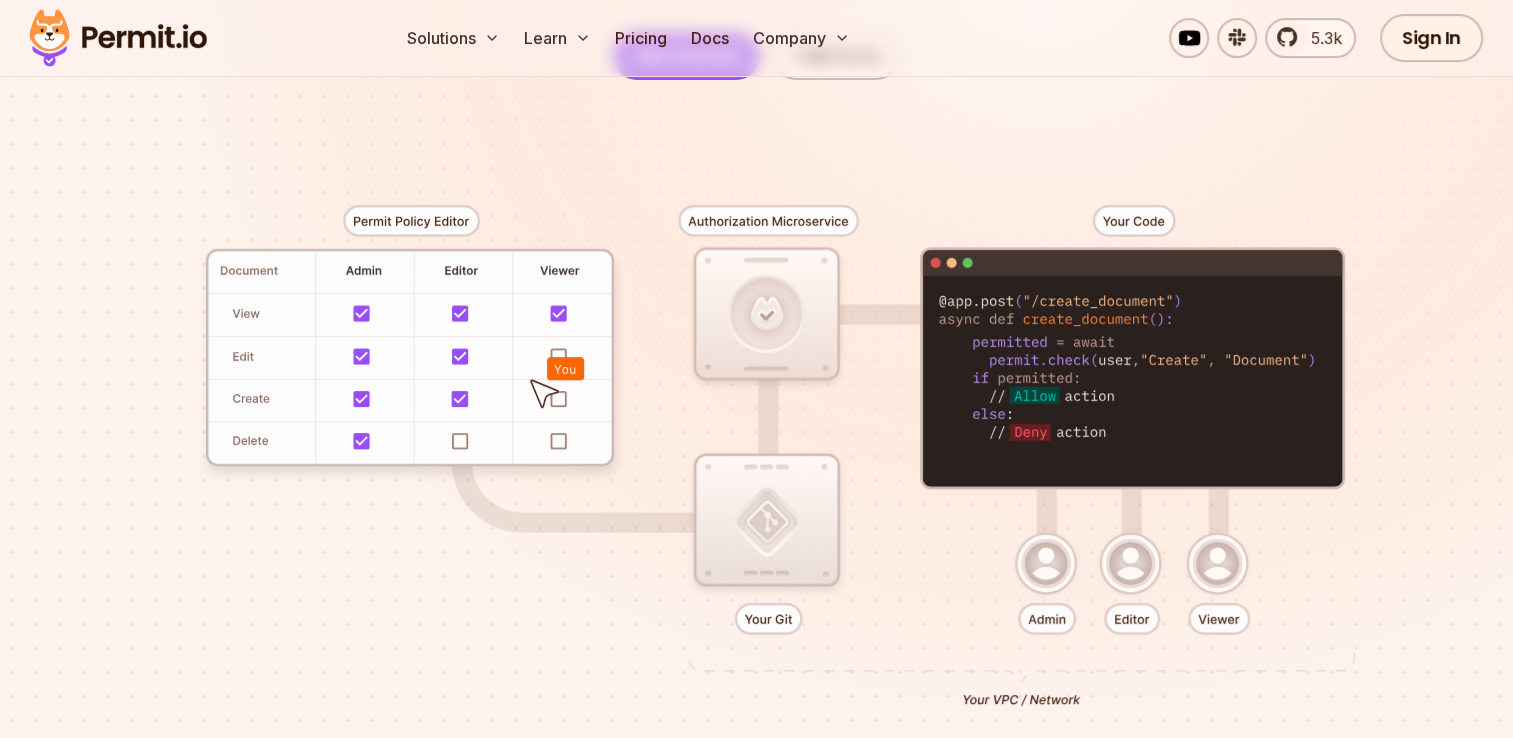 click at bounding box center (757, 448) 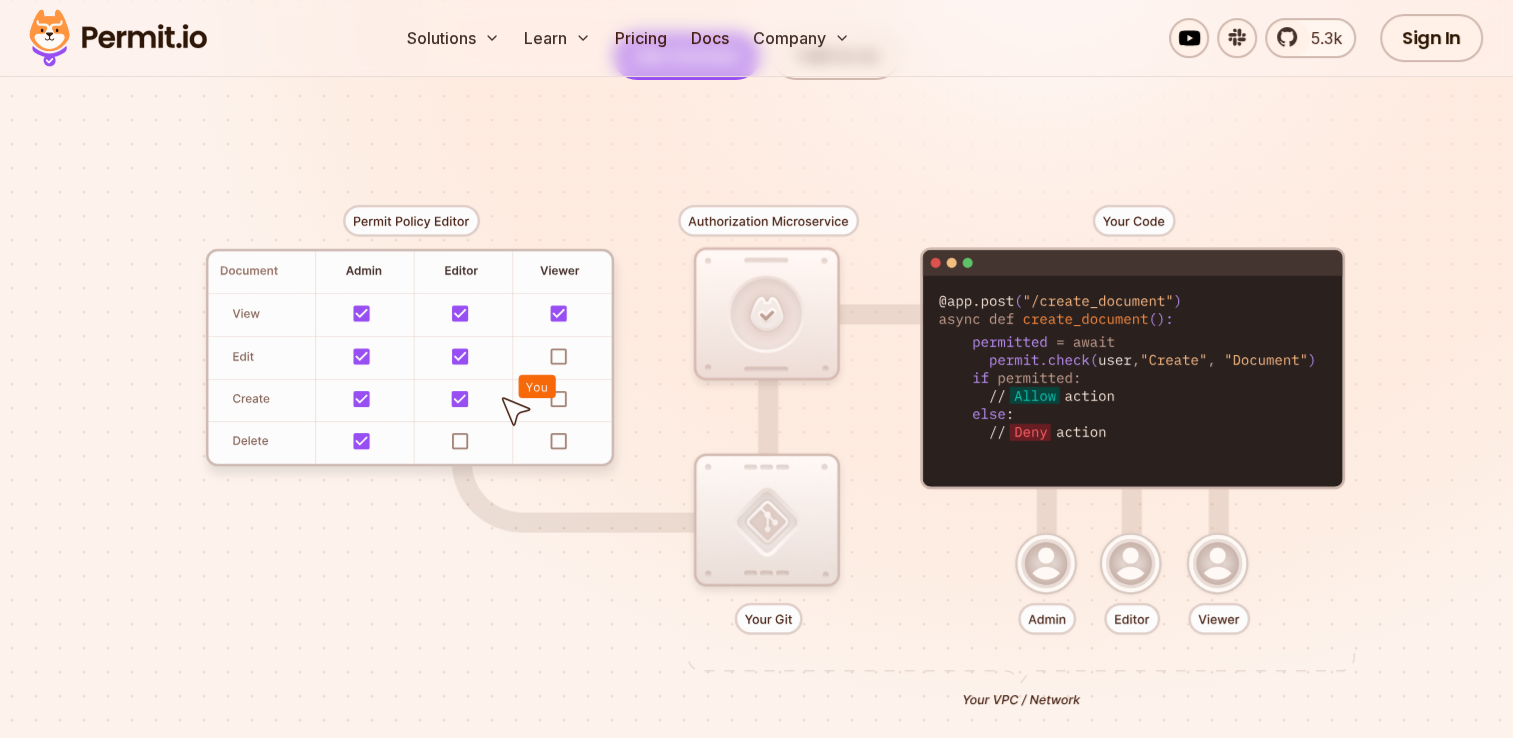 click at bounding box center [757, 448] 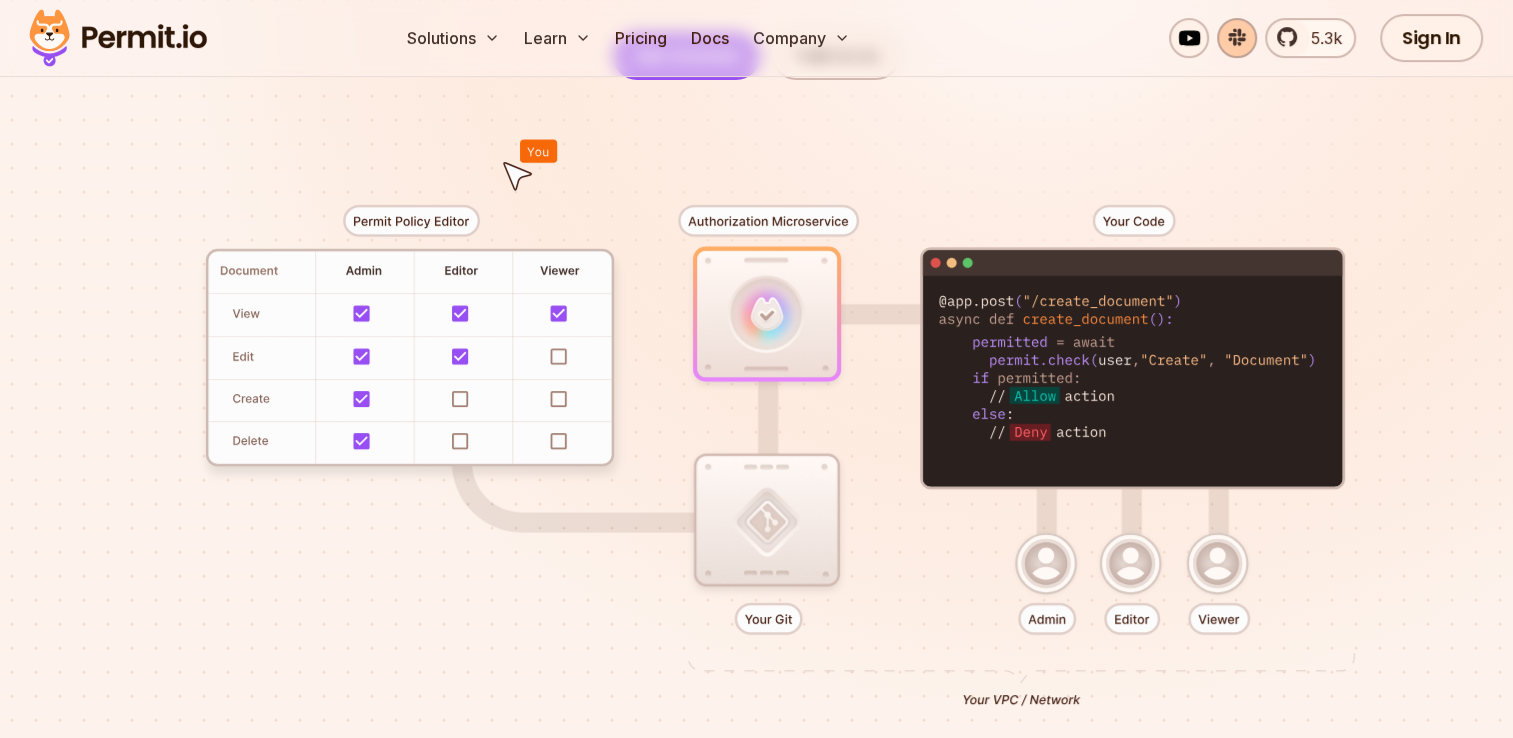 click at bounding box center [1237, 38] 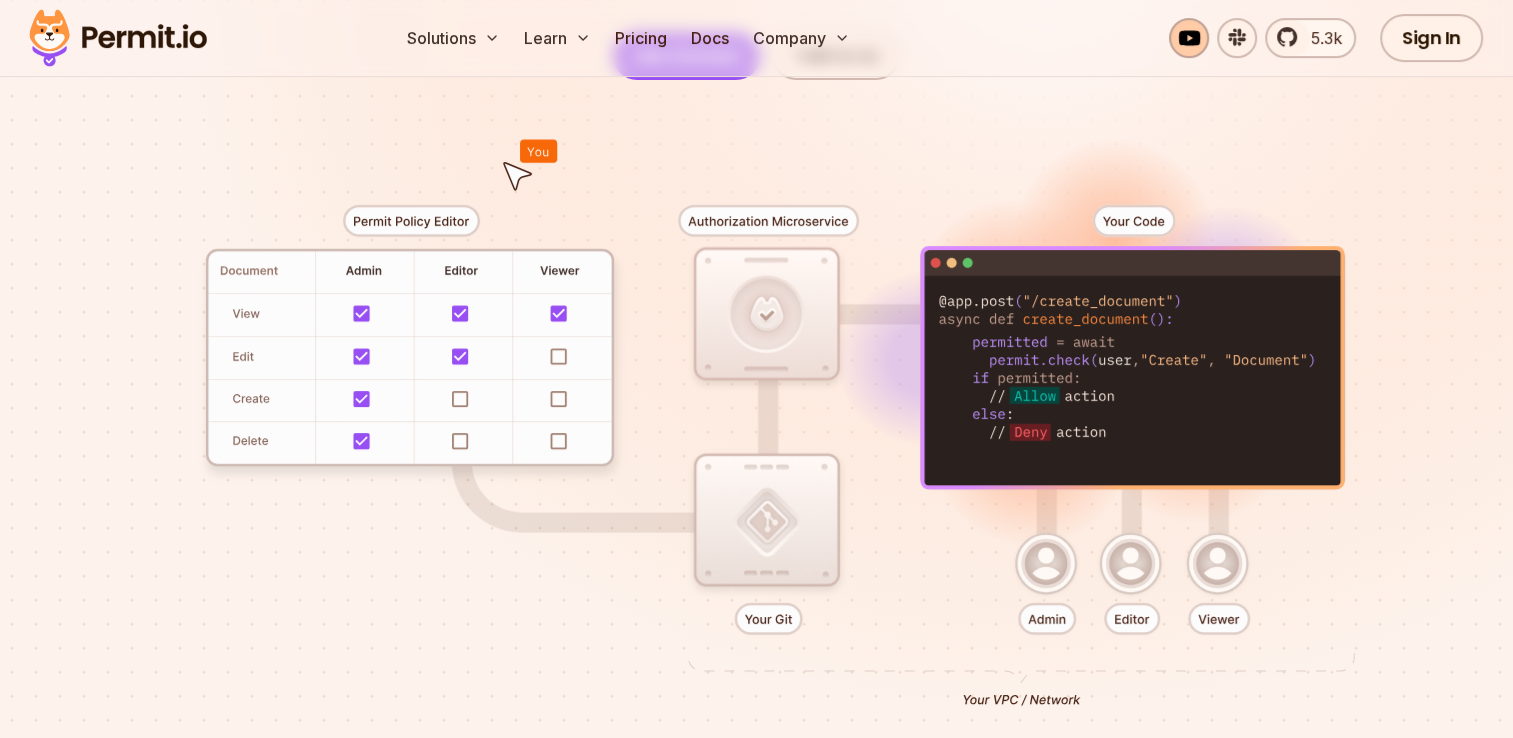 click at bounding box center (1189, 38) 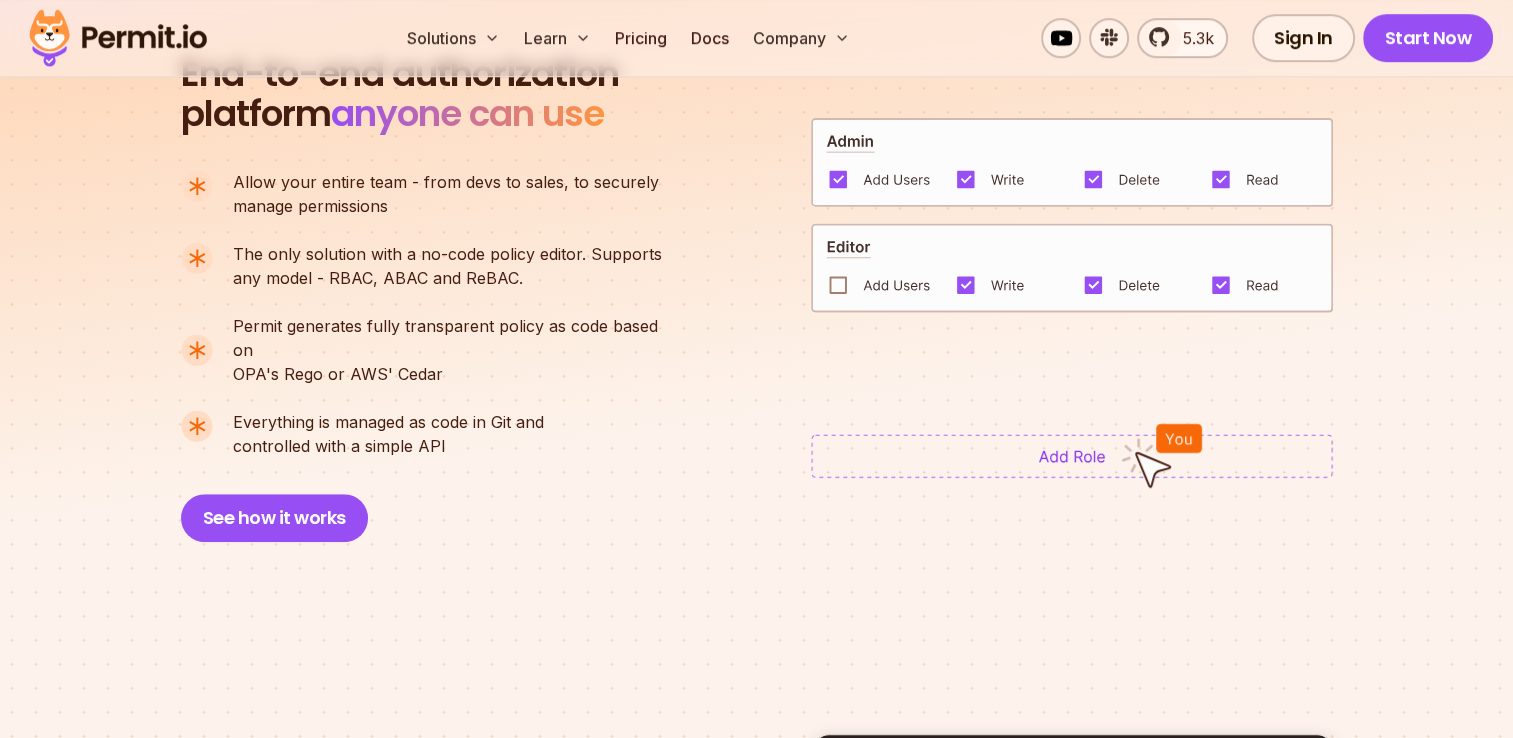 scroll, scrollTop: 1300, scrollLeft: 0, axis: vertical 